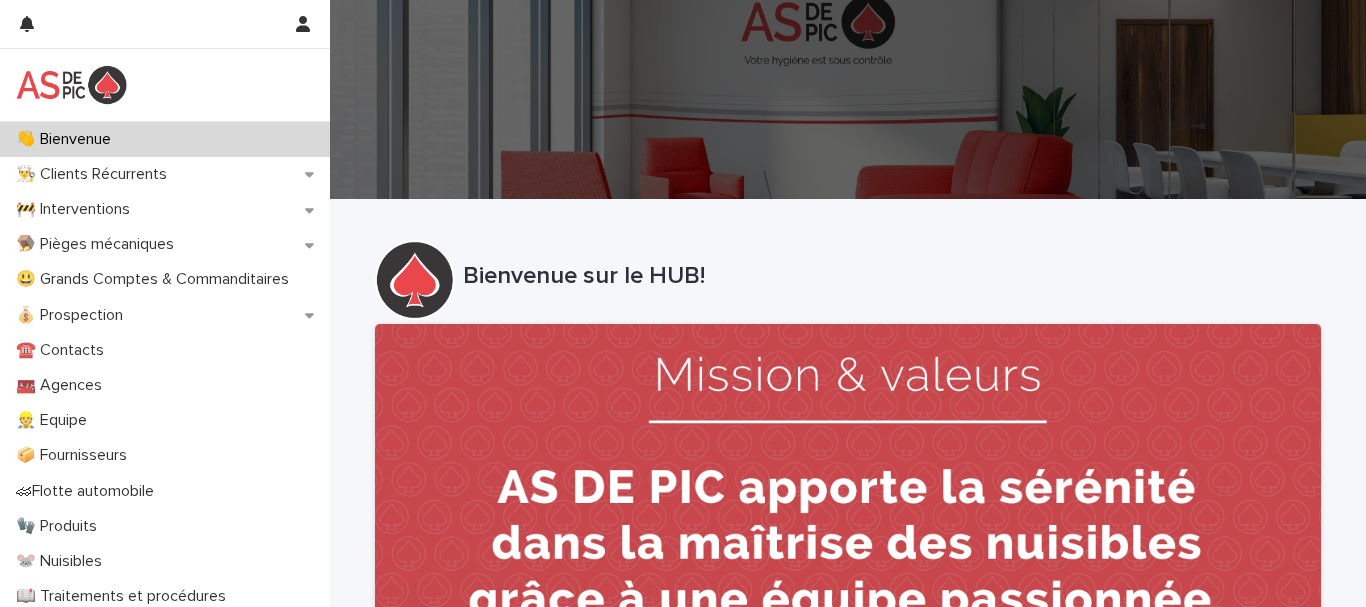 scroll, scrollTop: 0, scrollLeft: 0, axis: both 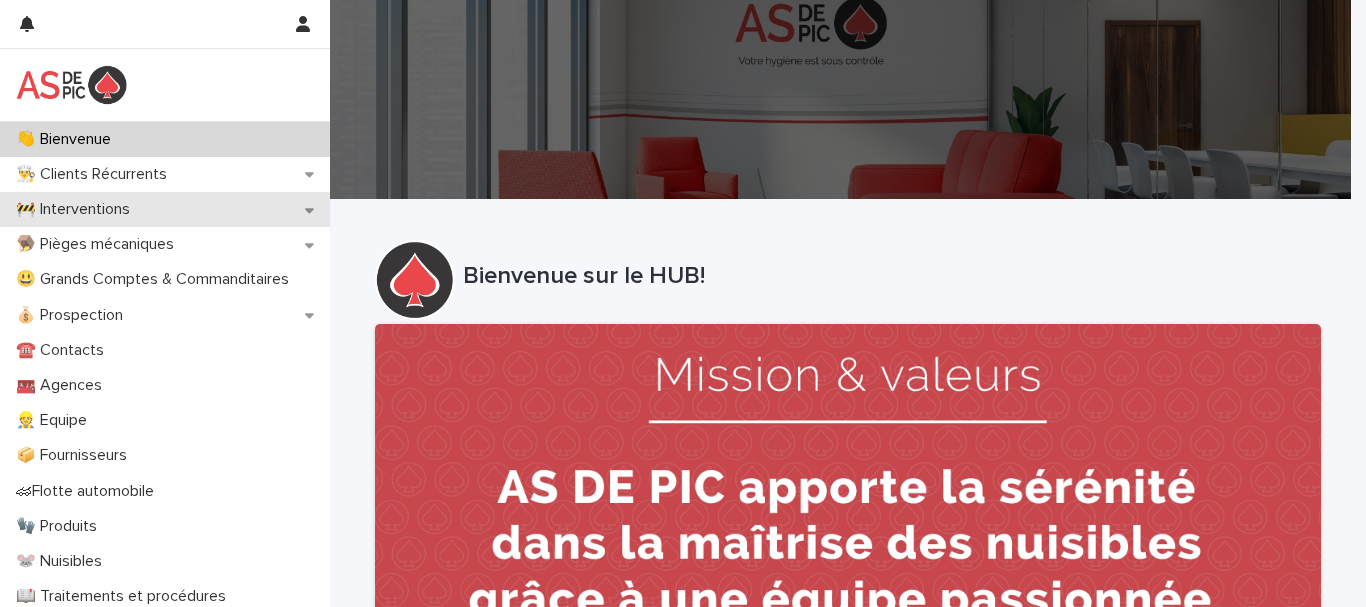 click on "🚧  Interventions" at bounding box center [77, 209] 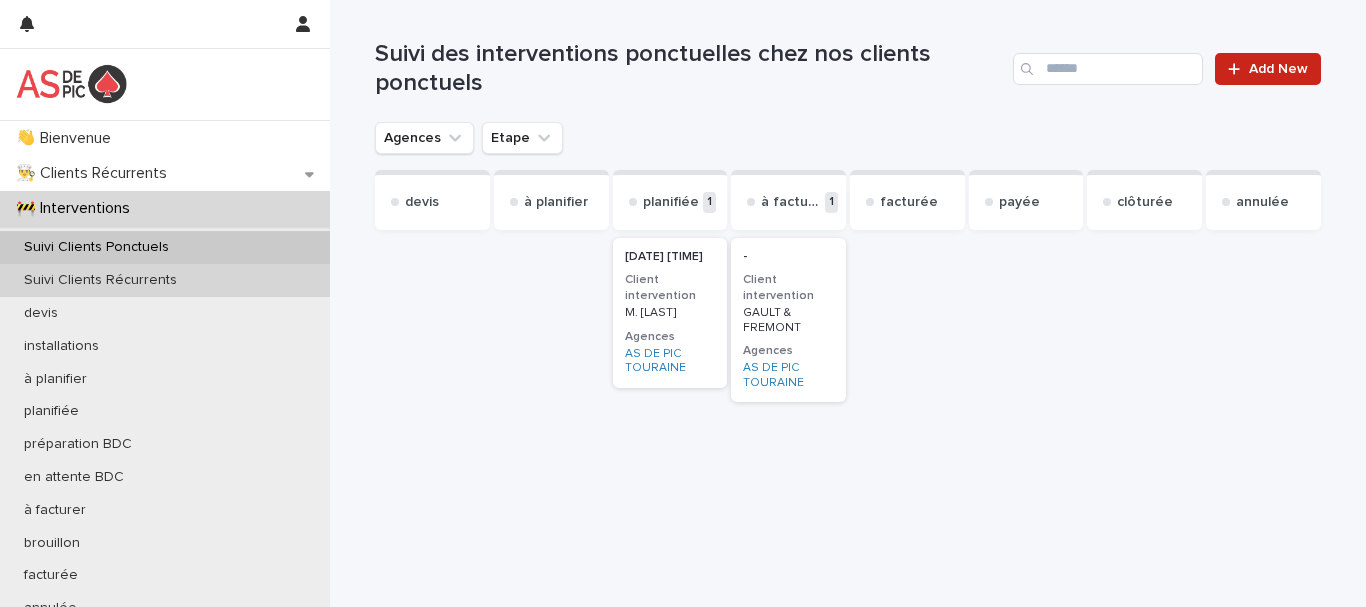 click on "Suivi Clients Récurrents" at bounding box center [100, 280] 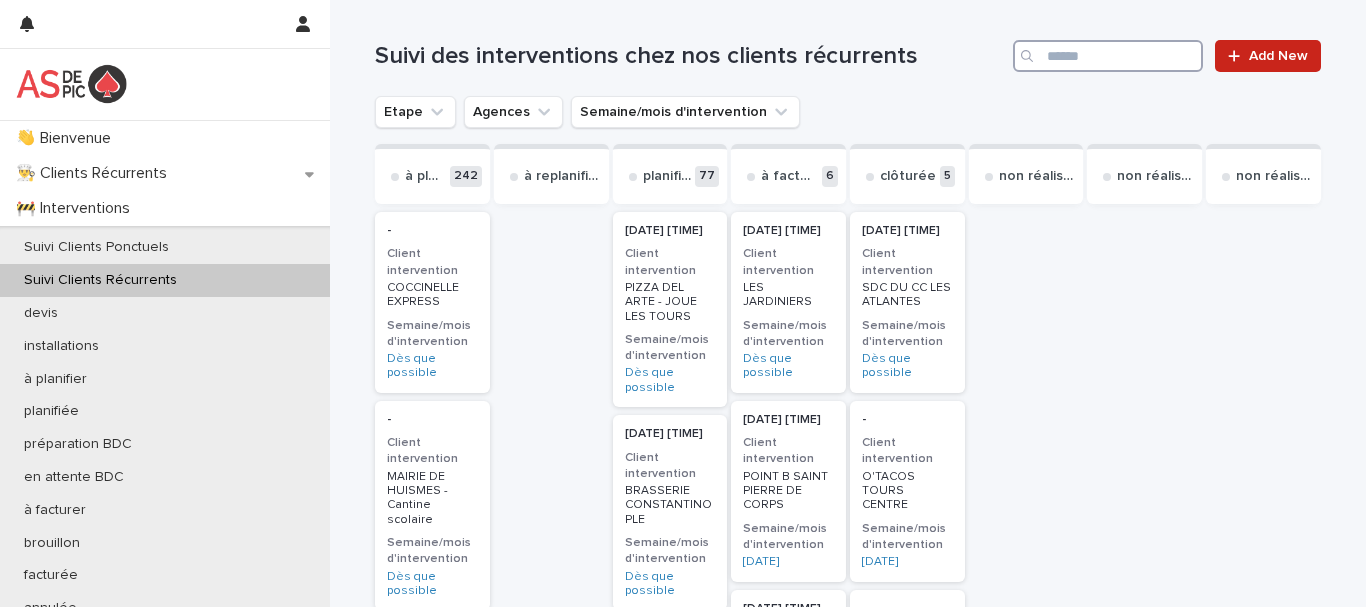 click at bounding box center (1108, 56) 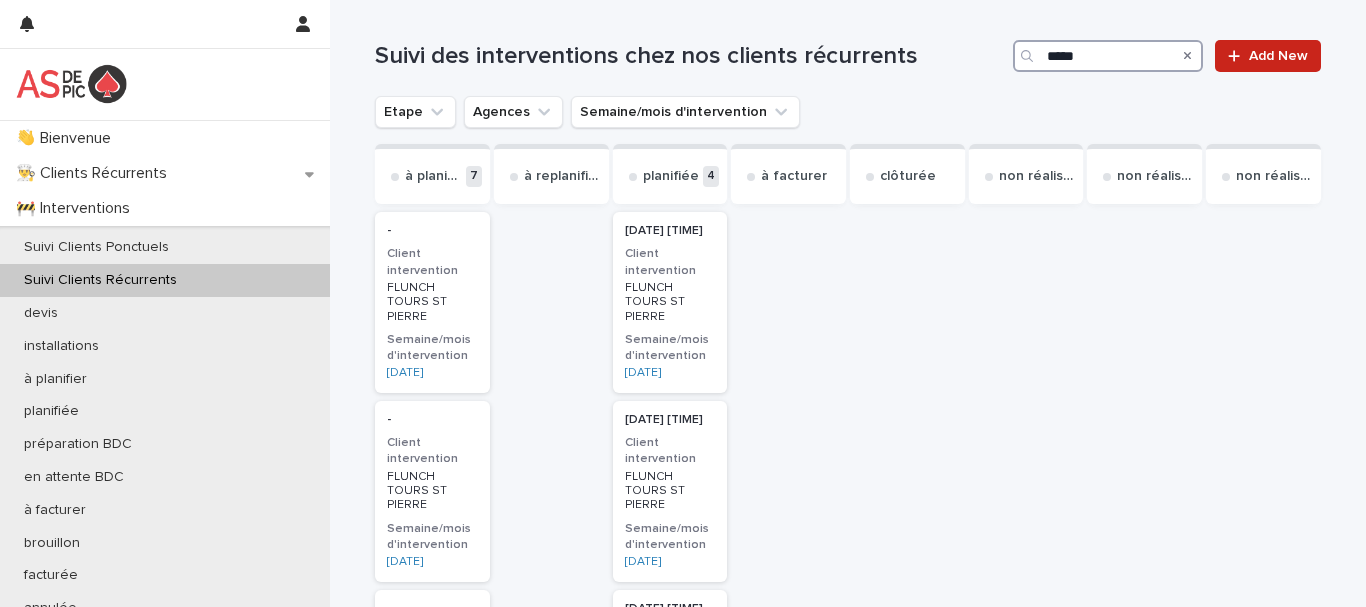 type on "******" 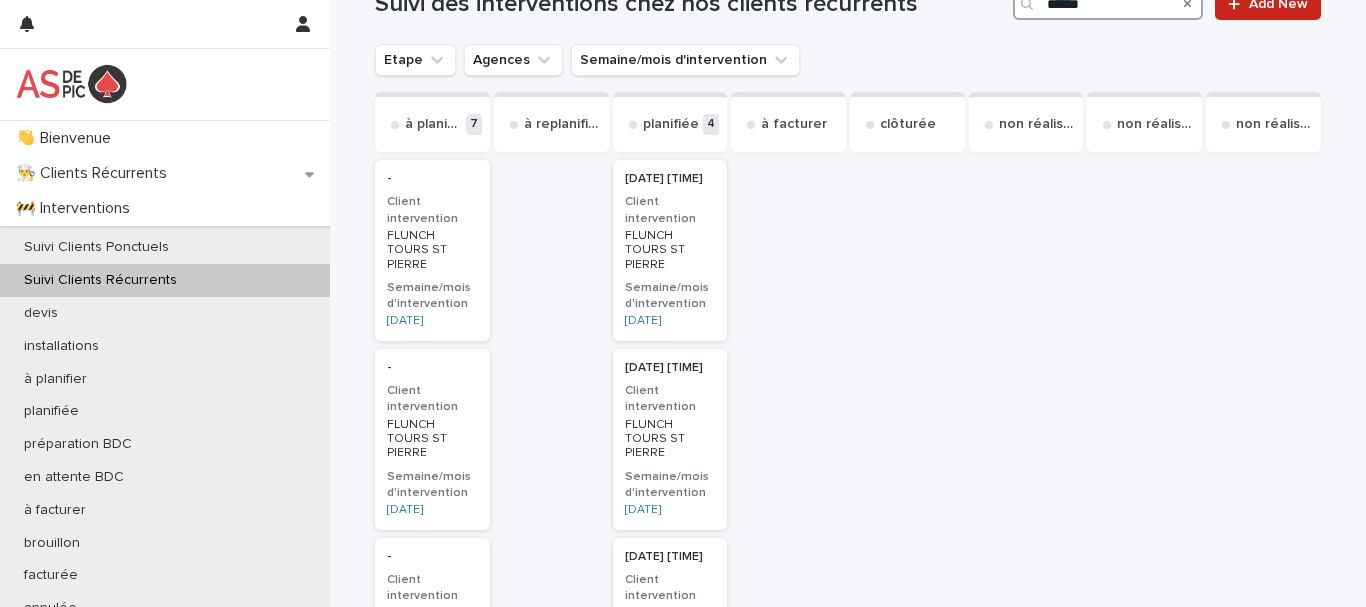 scroll, scrollTop: 50, scrollLeft: 0, axis: vertical 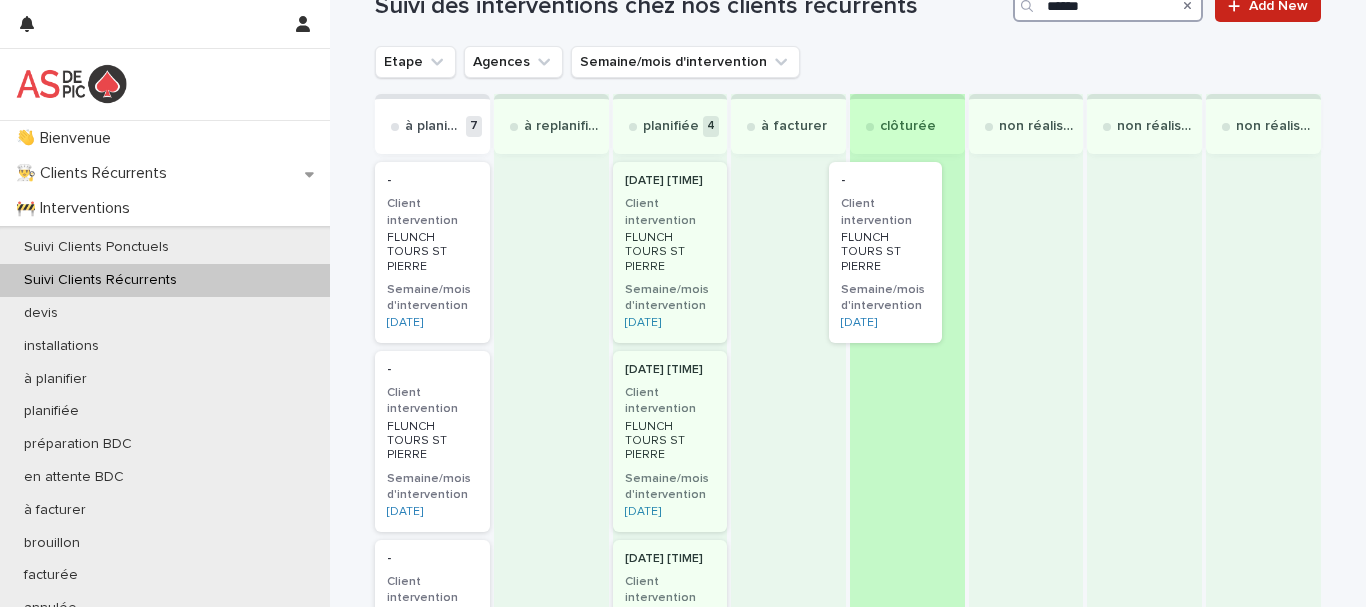 drag, startPoint x: 445, startPoint y: 231, endPoint x: 917, endPoint y: 226, distance: 472.0265 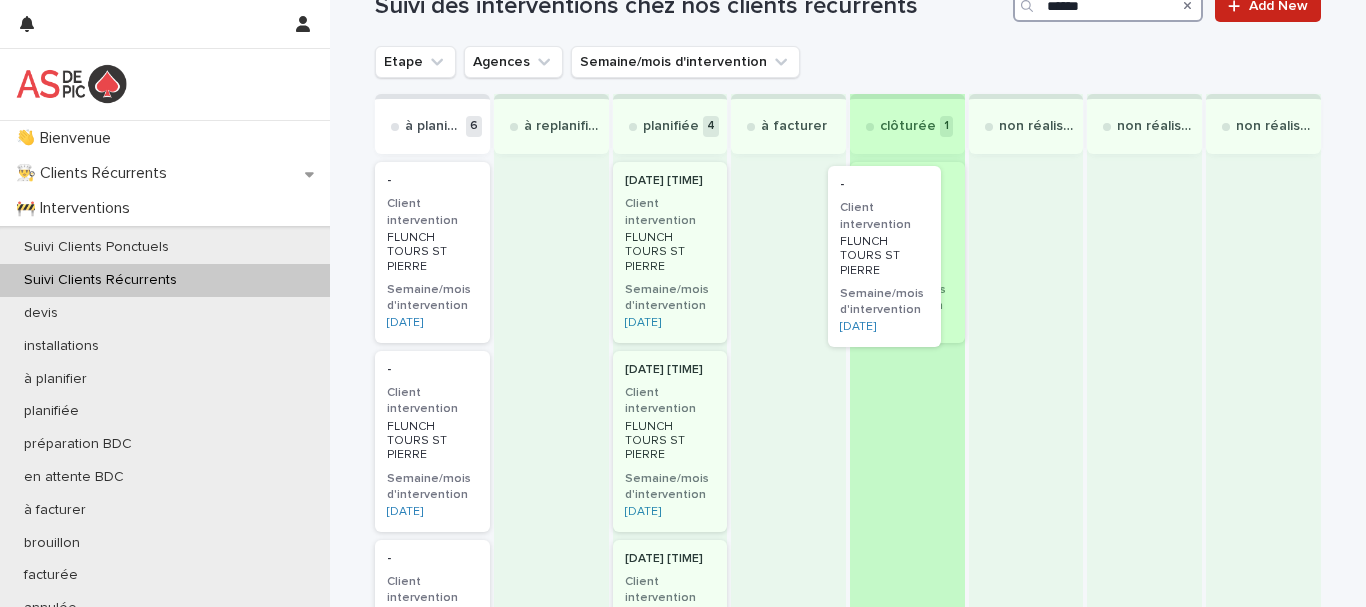 drag, startPoint x: 443, startPoint y: 222, endPoint x: 918, endPoint y: 221, distance: 475.00104 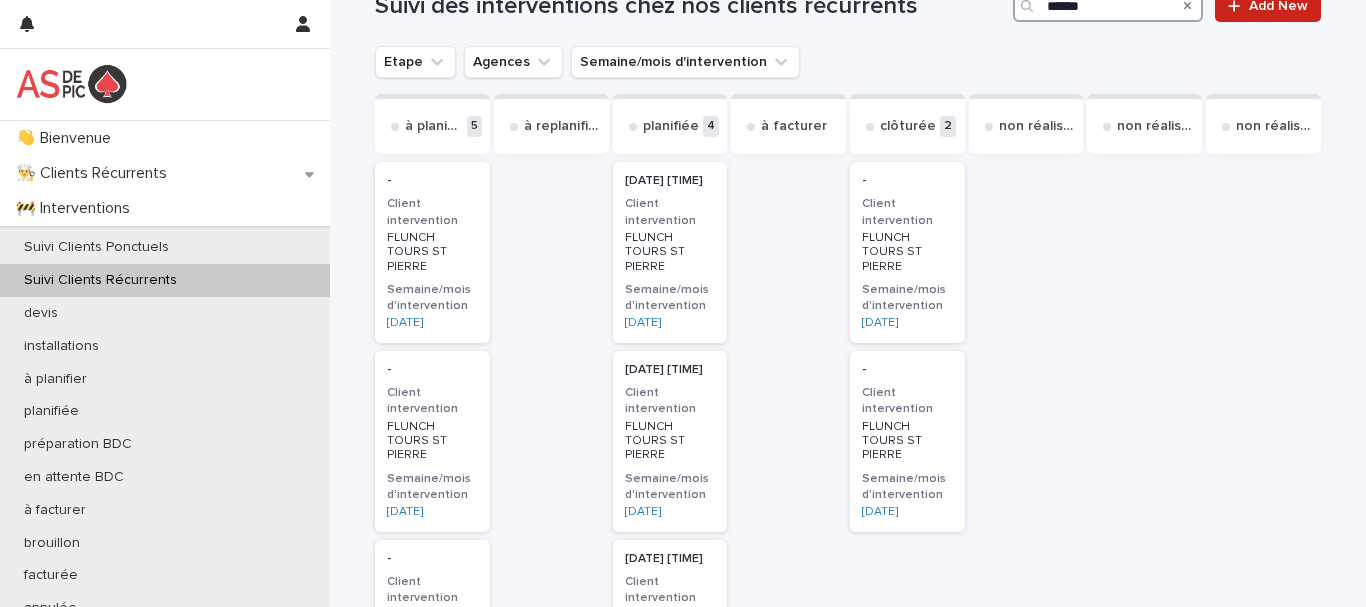 click on "FLUNCH TOURS ST PIERRE" at bounding box center [432, 252] 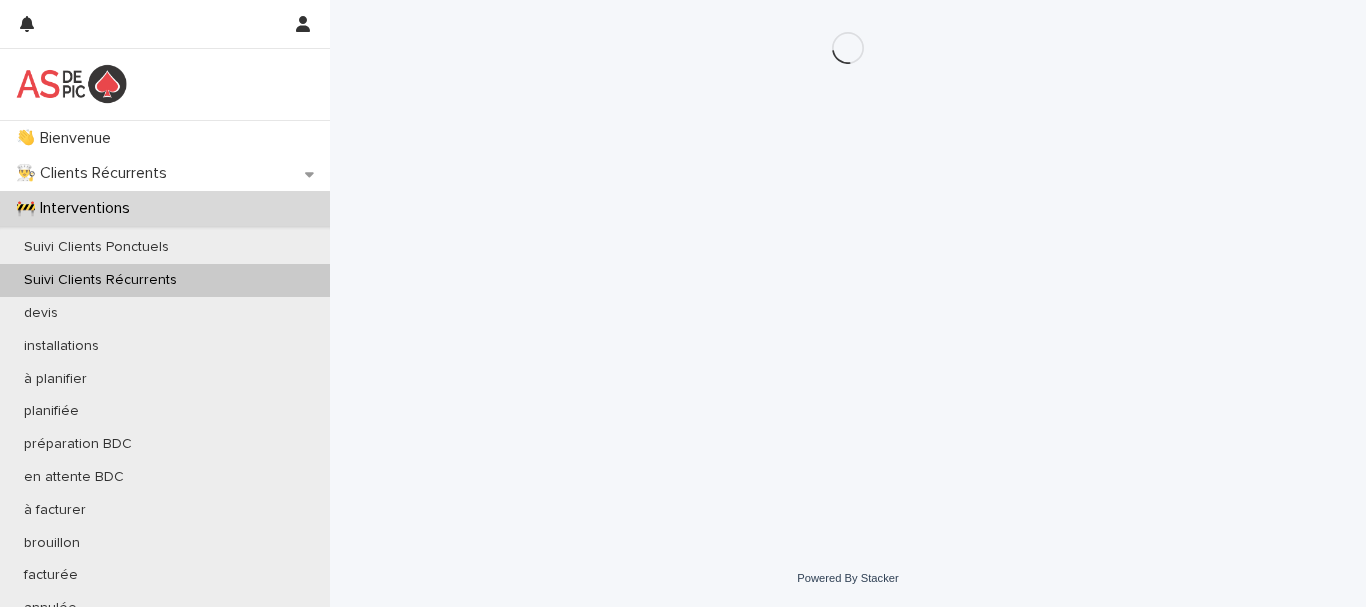 scroll, scrollTop: 0, scrollLeft: 0, axis: both 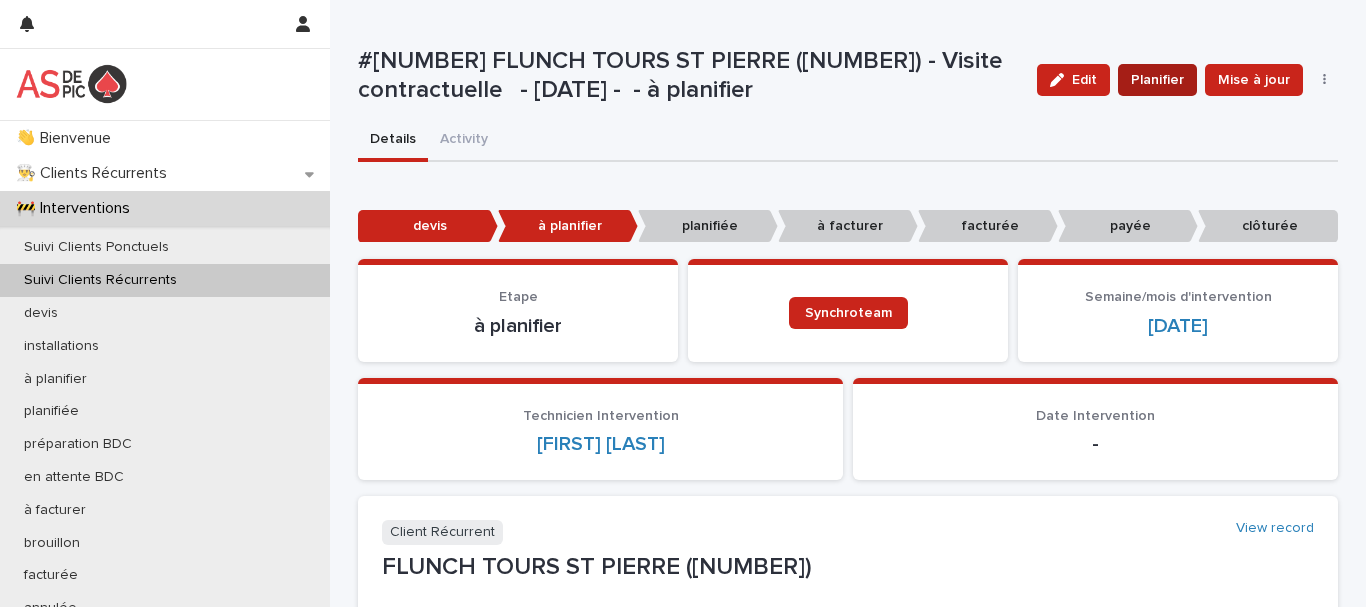 click on "Planifier" at bounding box center (1157, 80) 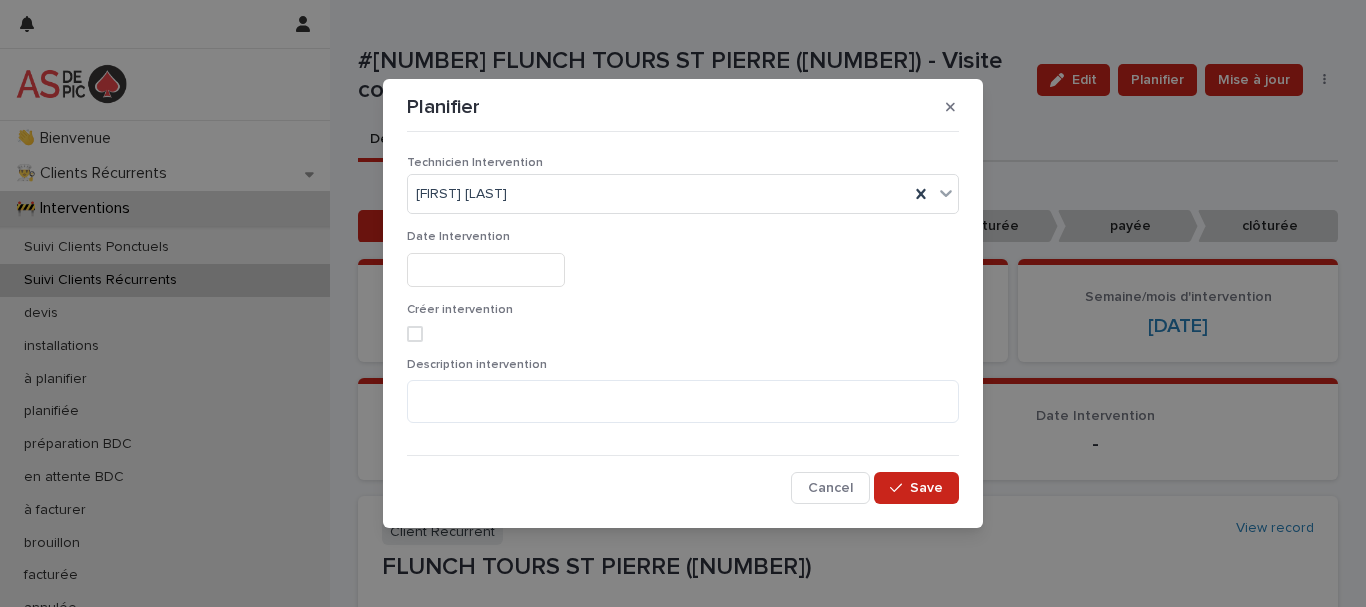 click at bounding box center [486, 270] 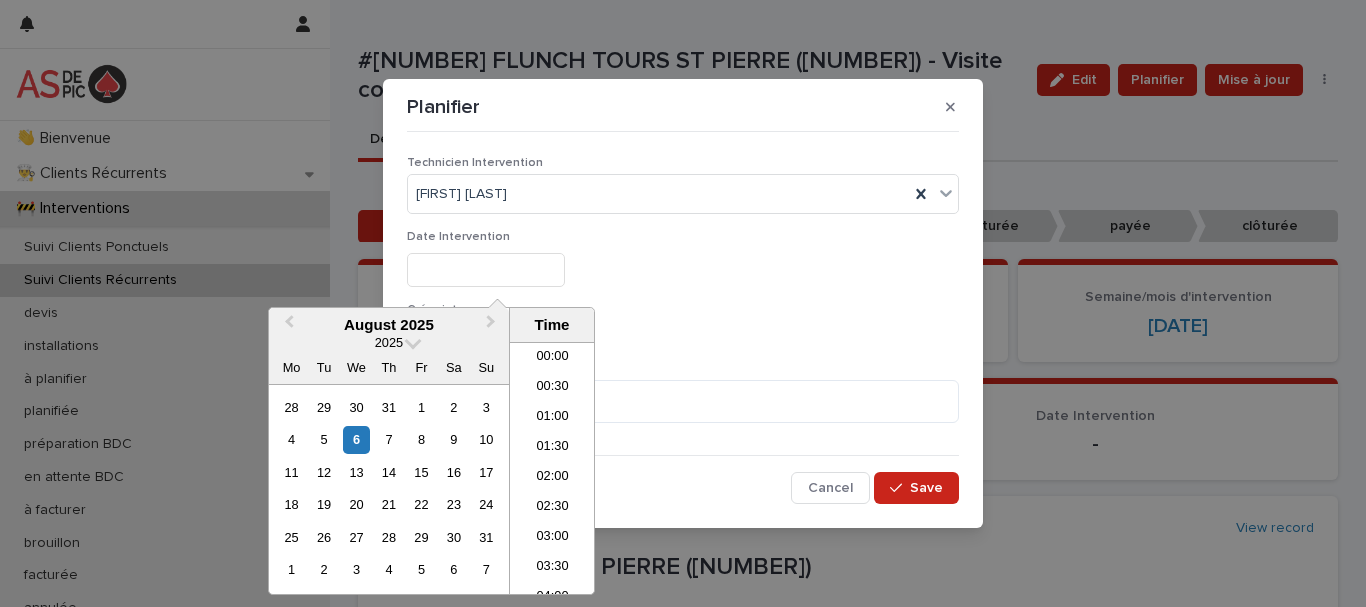 scroll, scrollTop: 1189, scrollLeft: 0, axis: vertical 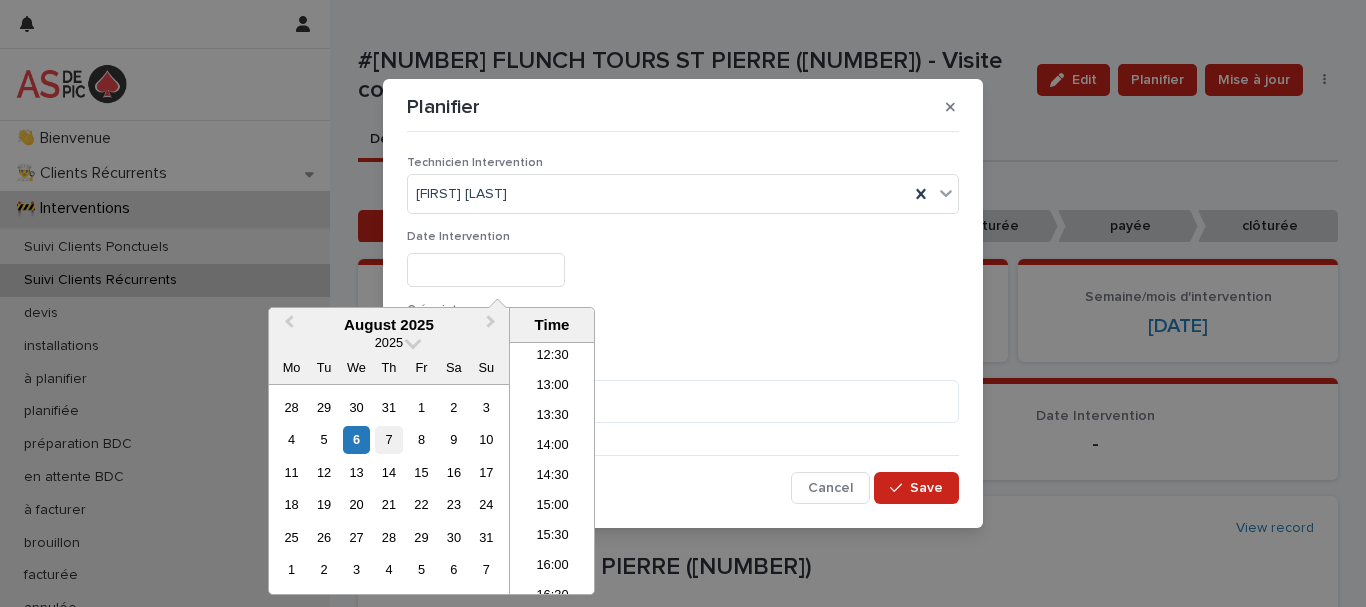 click on "7" at bounding box center [388, 439] 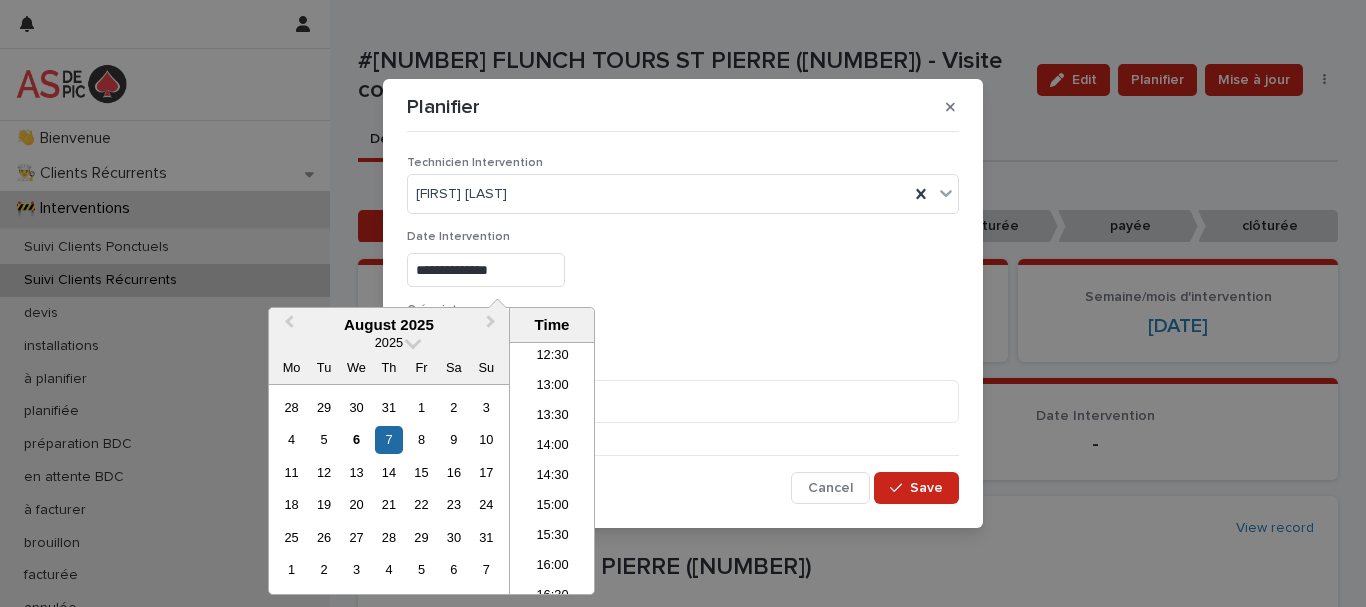 scroll, scrollTop: 532, scrollLeft: 0, axis: vertical 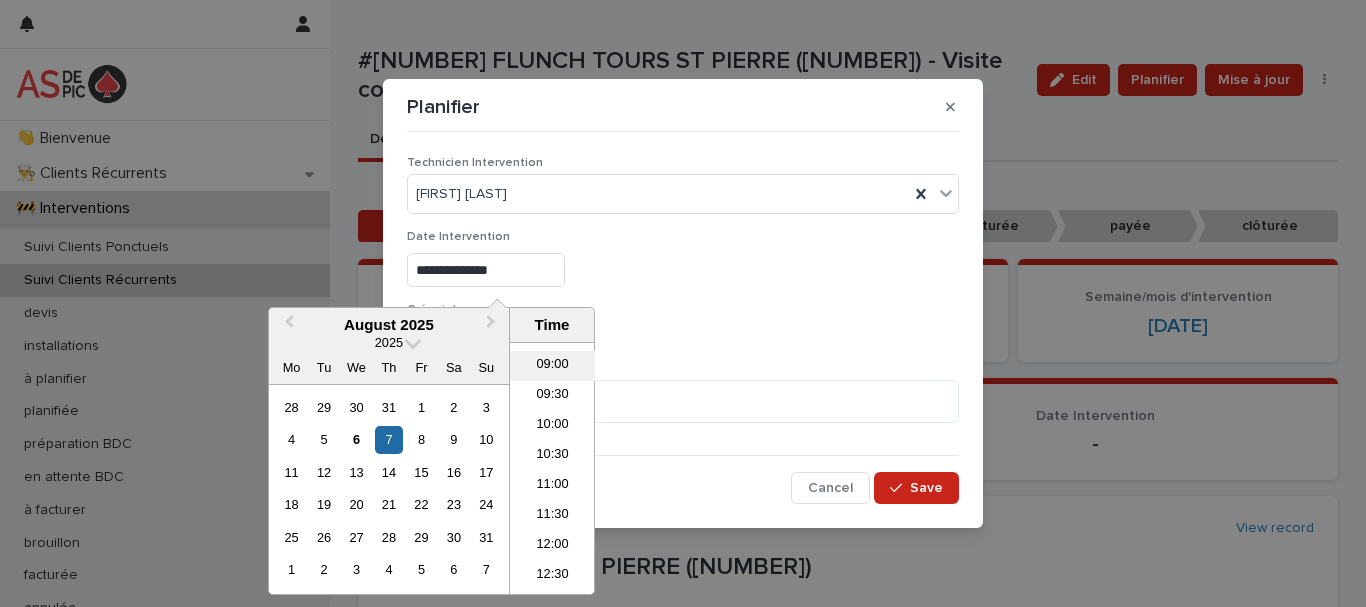 click on "09:00" at bounding box center [552, 366] 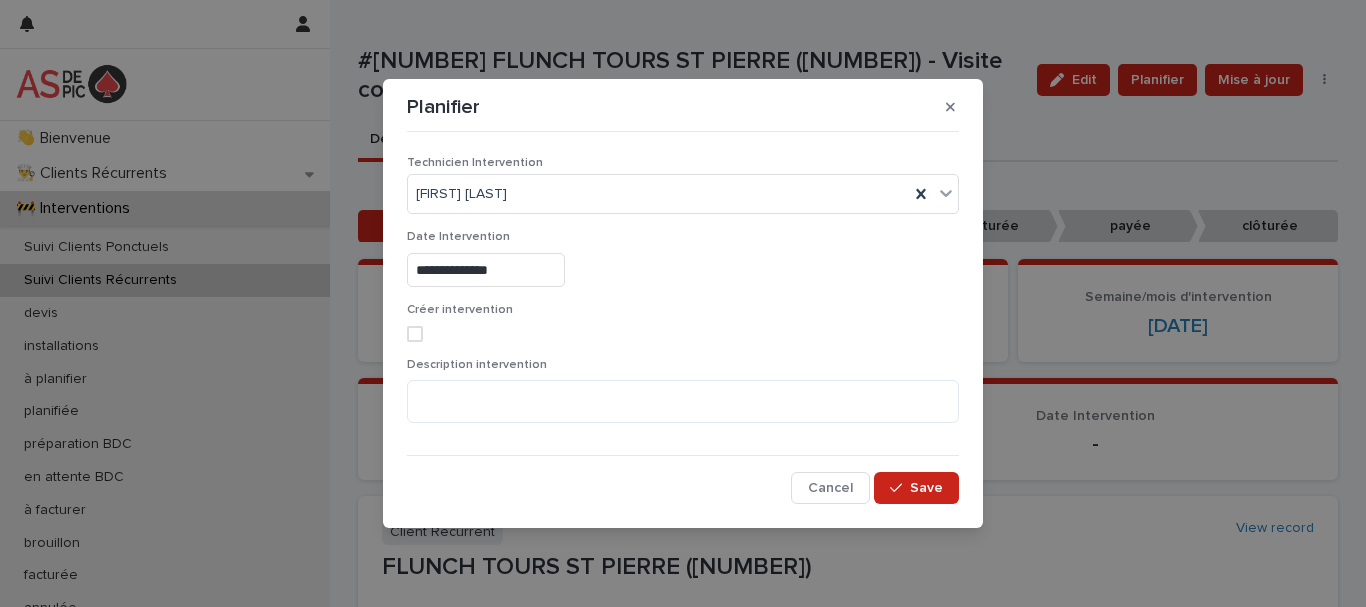 type on "**********" 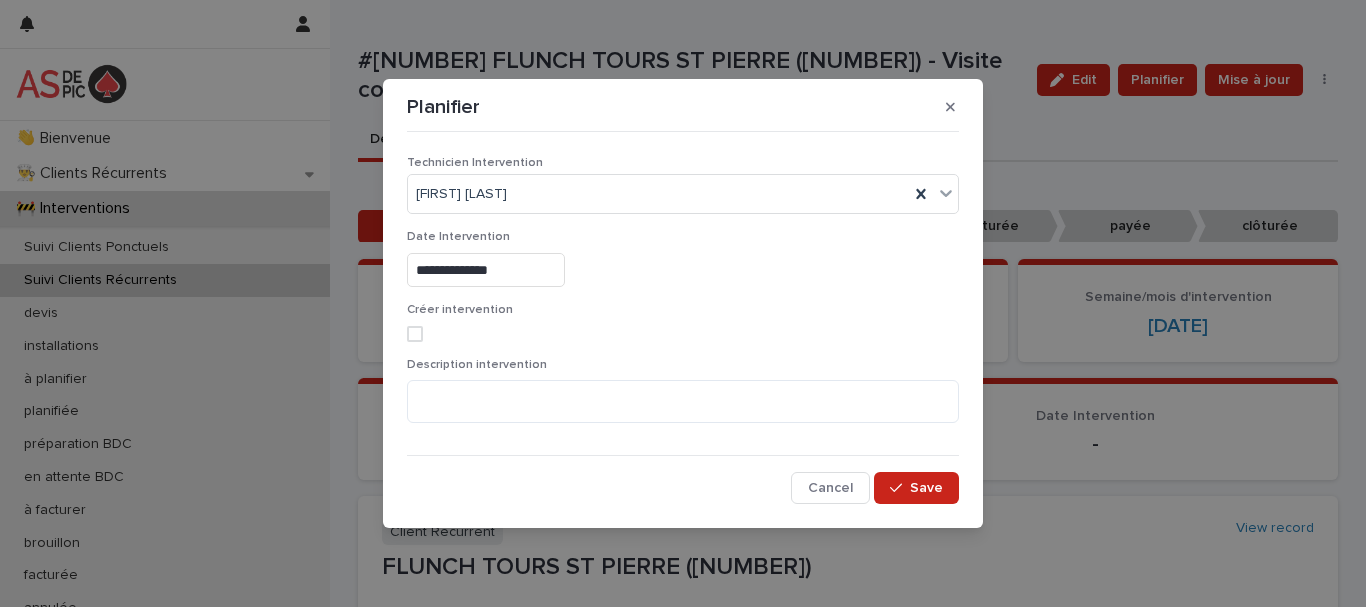 click at bounding box center [415, 334] 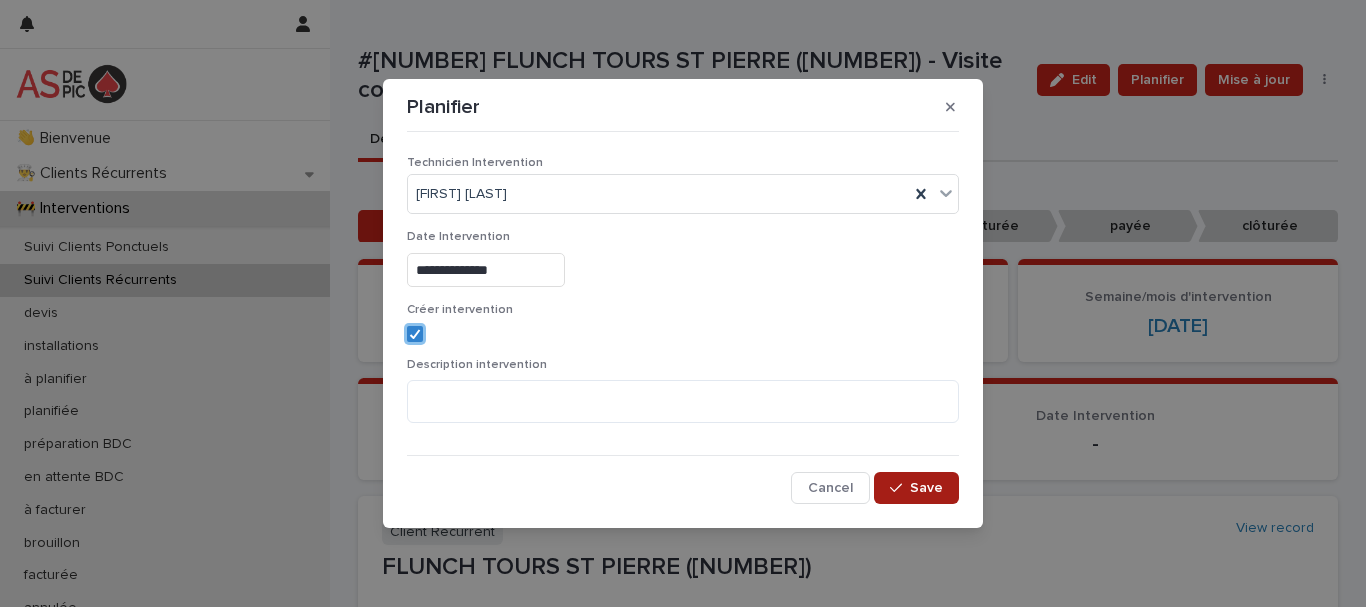 click at bounding box center [900, 488] 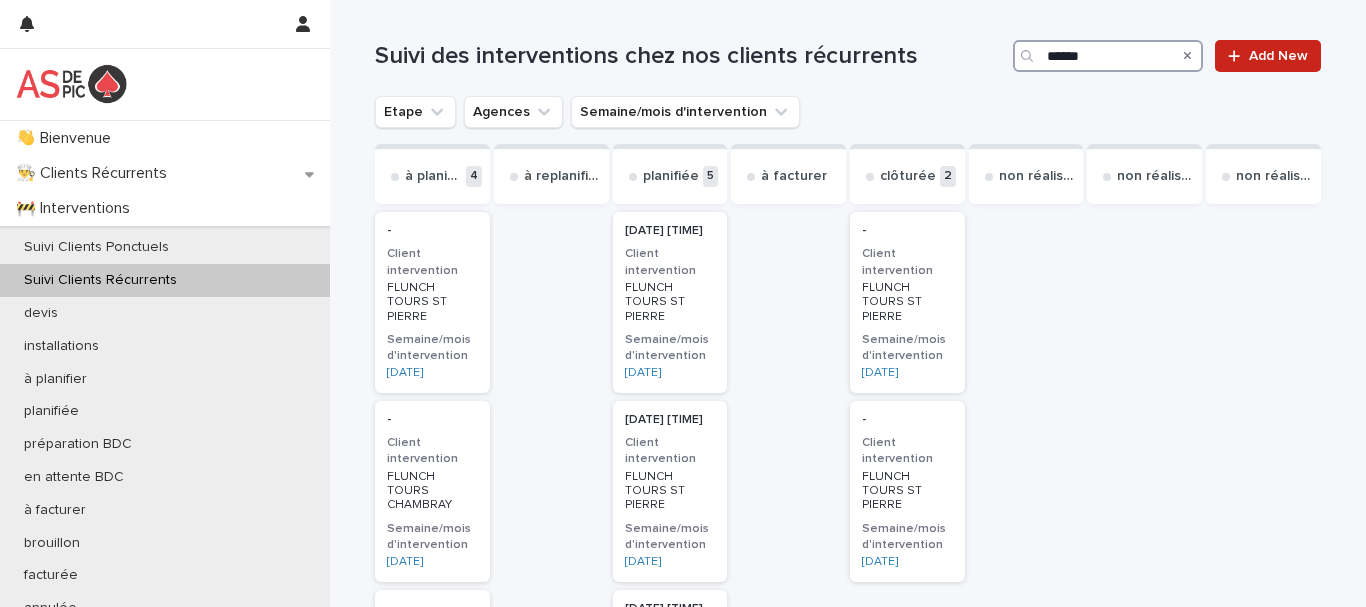 drag, startPoint x: 1074, startPoint y: 48, endPoint x: 829, endPoint y: 38, distance: 245.204 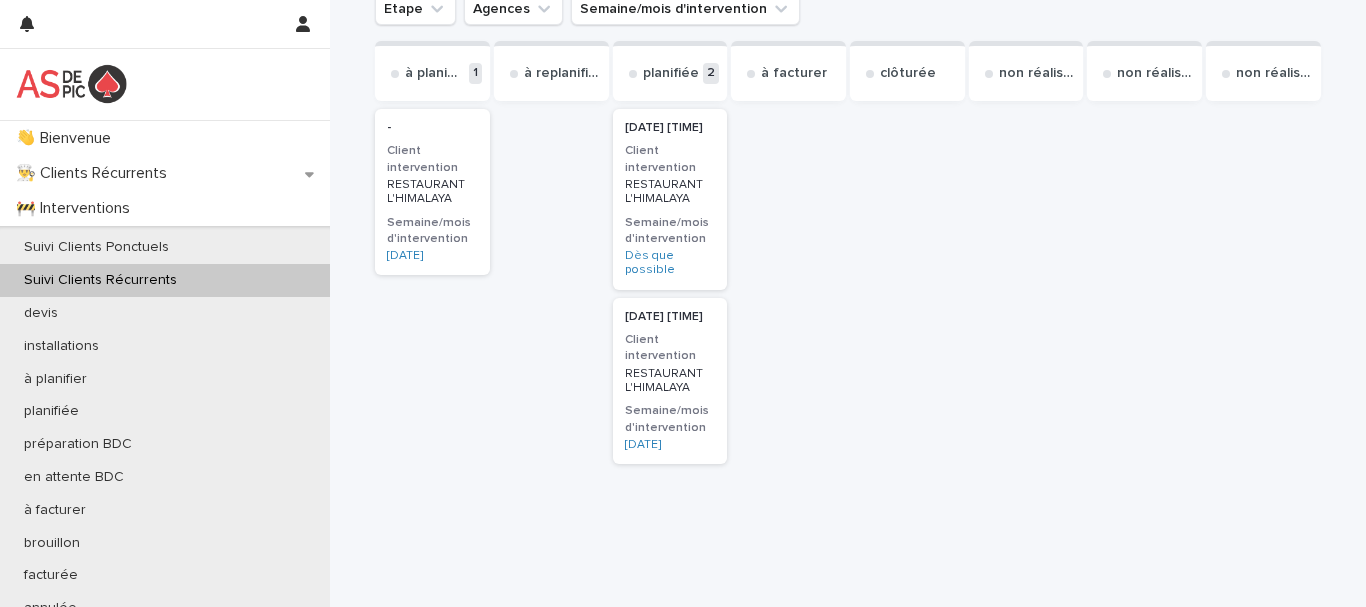 scroll, scrollTop: 102, scrollLeft: 0, axis: vertical 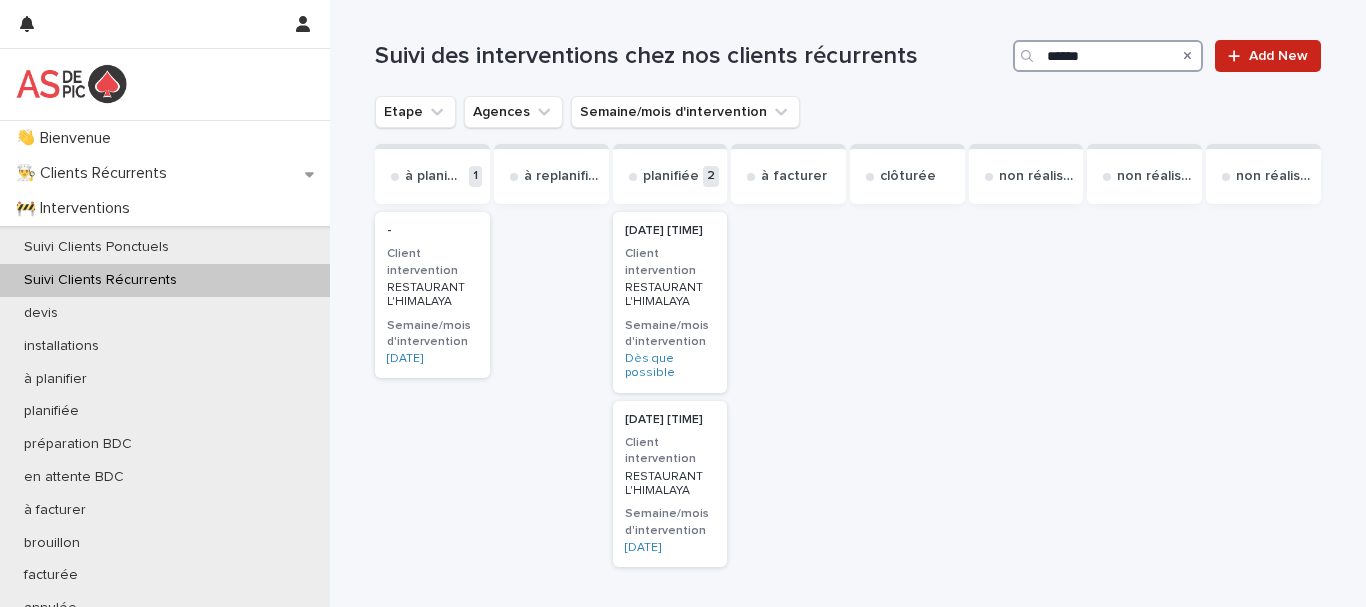 drag, startPoint x: 1094, startPoint y: 60, endPoint x: 757, endPoint y: 33, distance: 338.07986 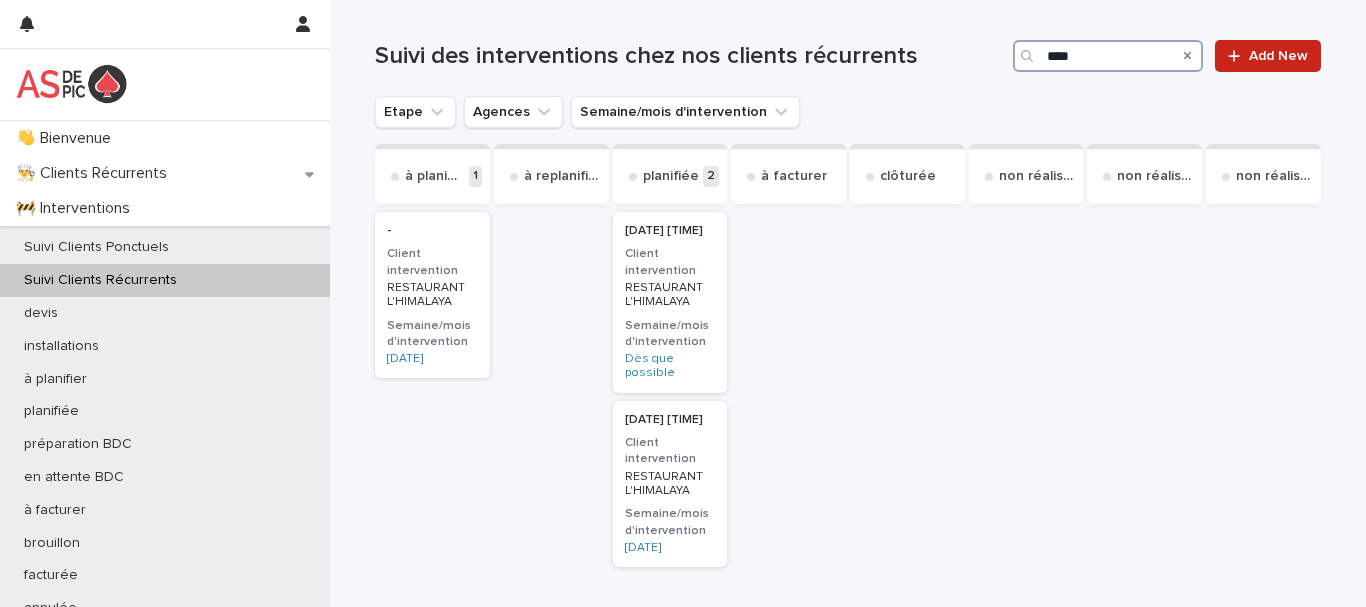 type on "*****" 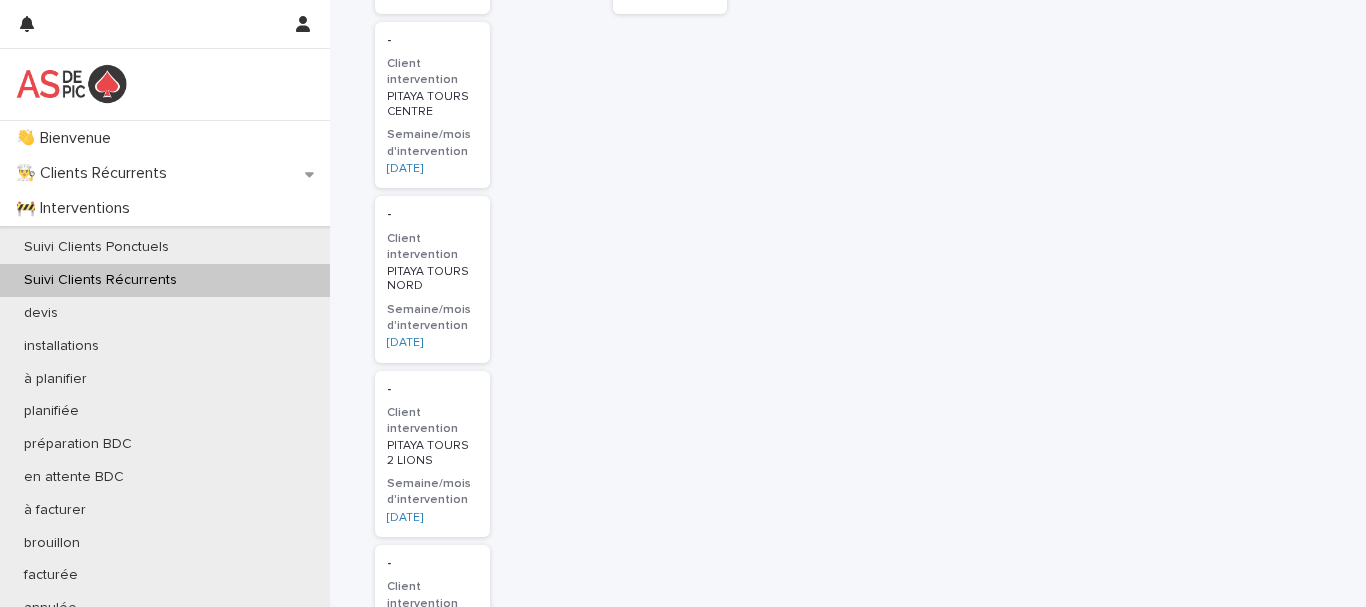 scroll, scrollTop: 894, scrollLeft: 0, axis: vertical 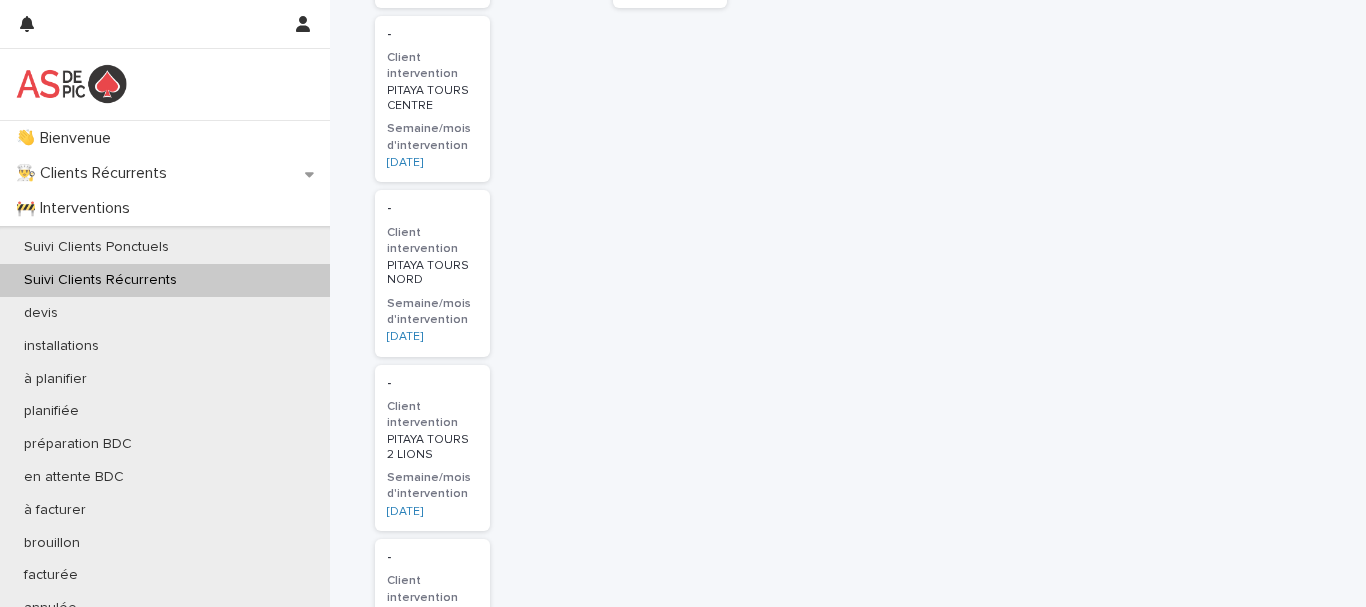 click on "PITAYA TOURS NORD" at bounding box center (432, 273) 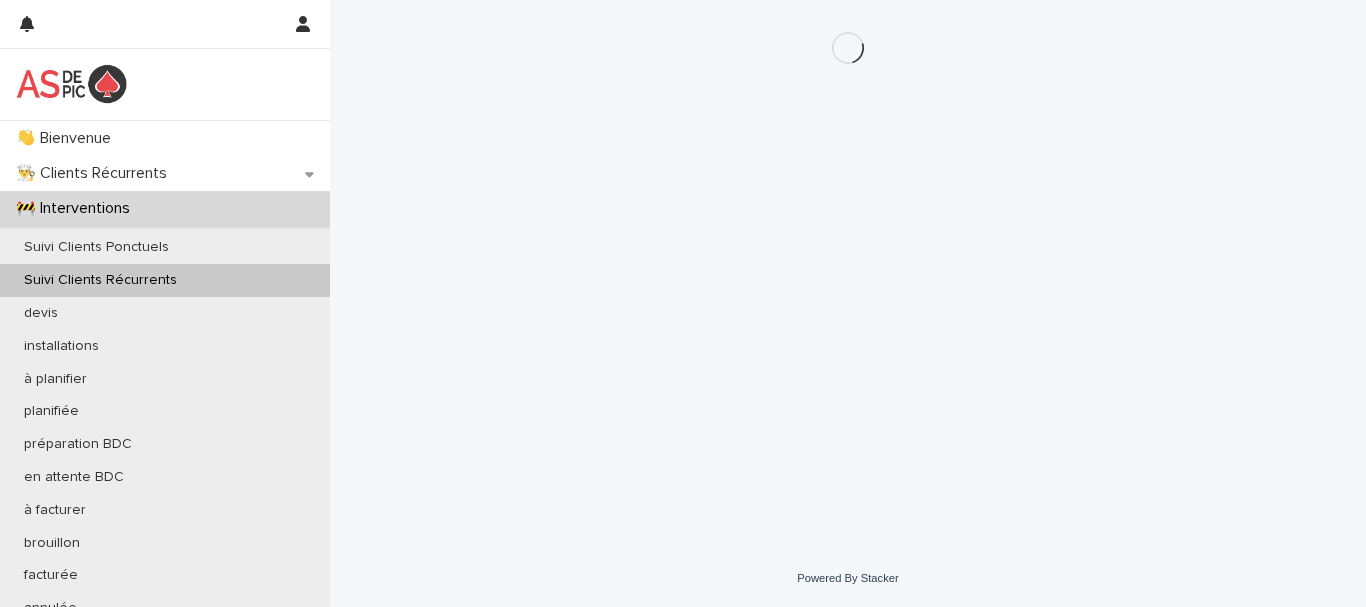 scroll, scrollTop: 0, scrollLeft: 0, axis: both 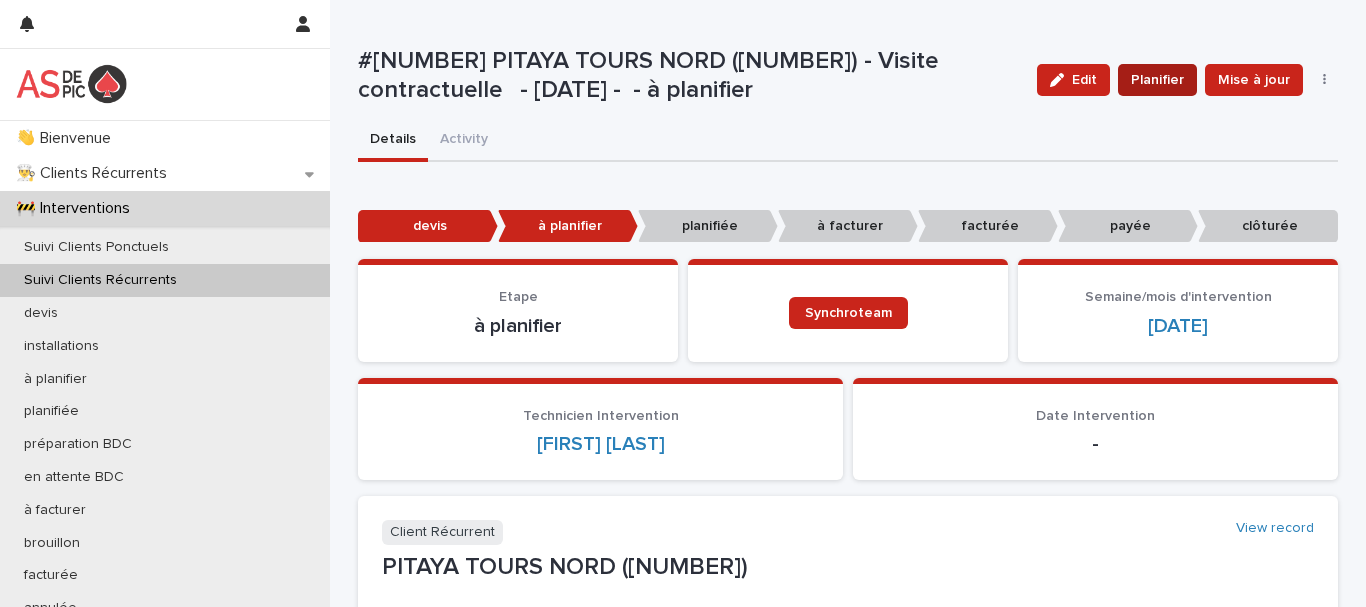 click on "Planifier" at bounding box center [1157, 80] 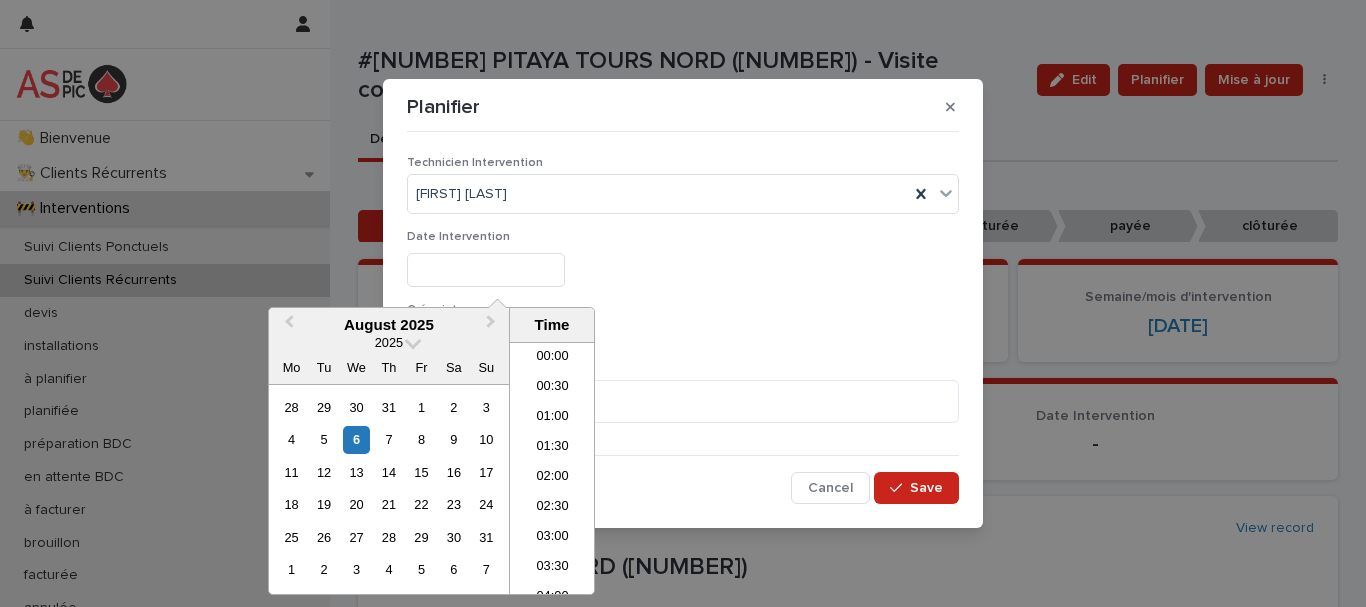 click at bounding box center (486, 270) 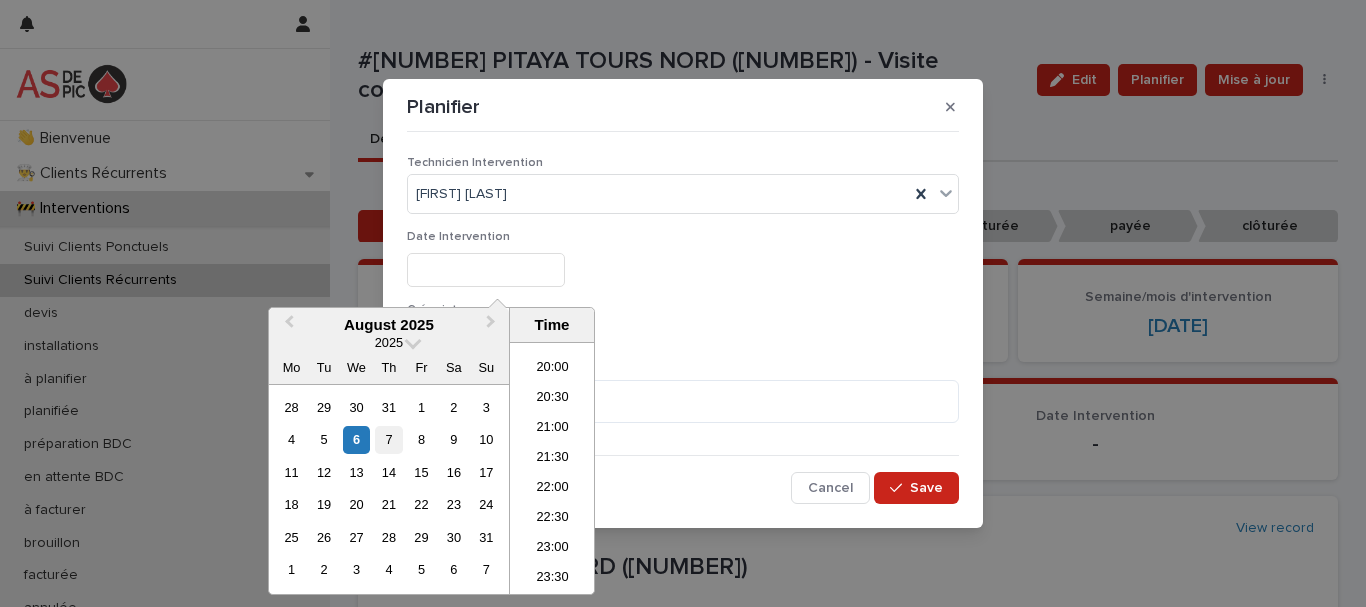 click on "7" at bounding box center (388, 439) 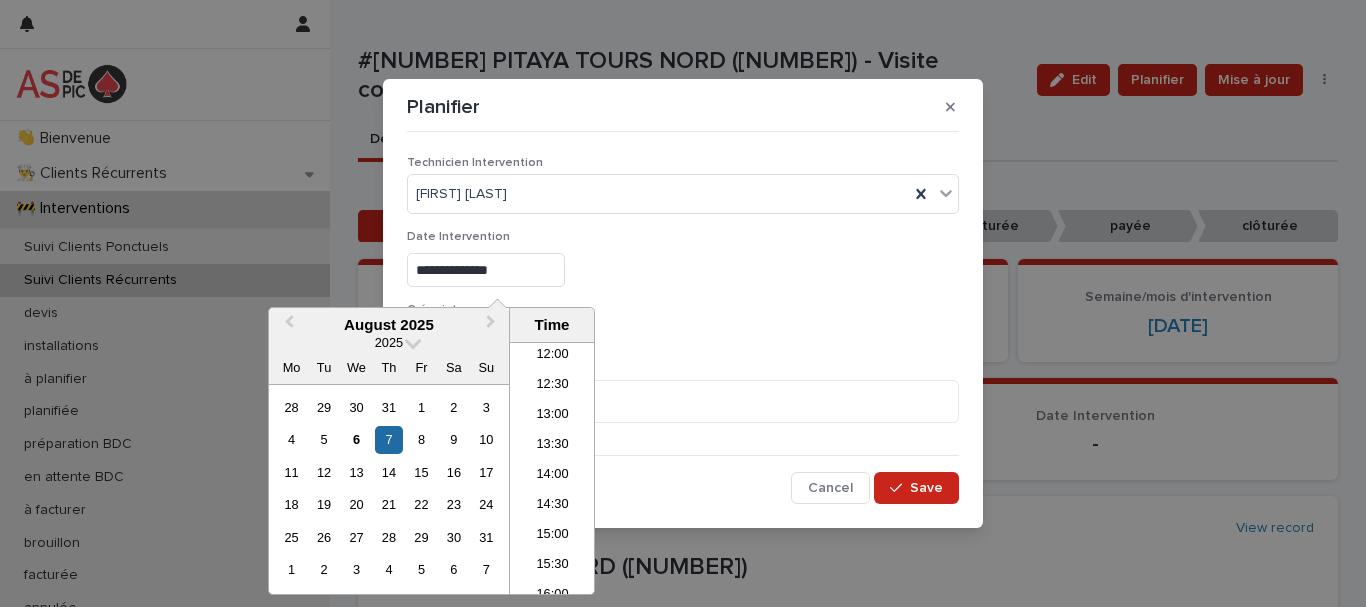 scroll, scrollTop: 709, scrollLeft: 0, axis: vertical 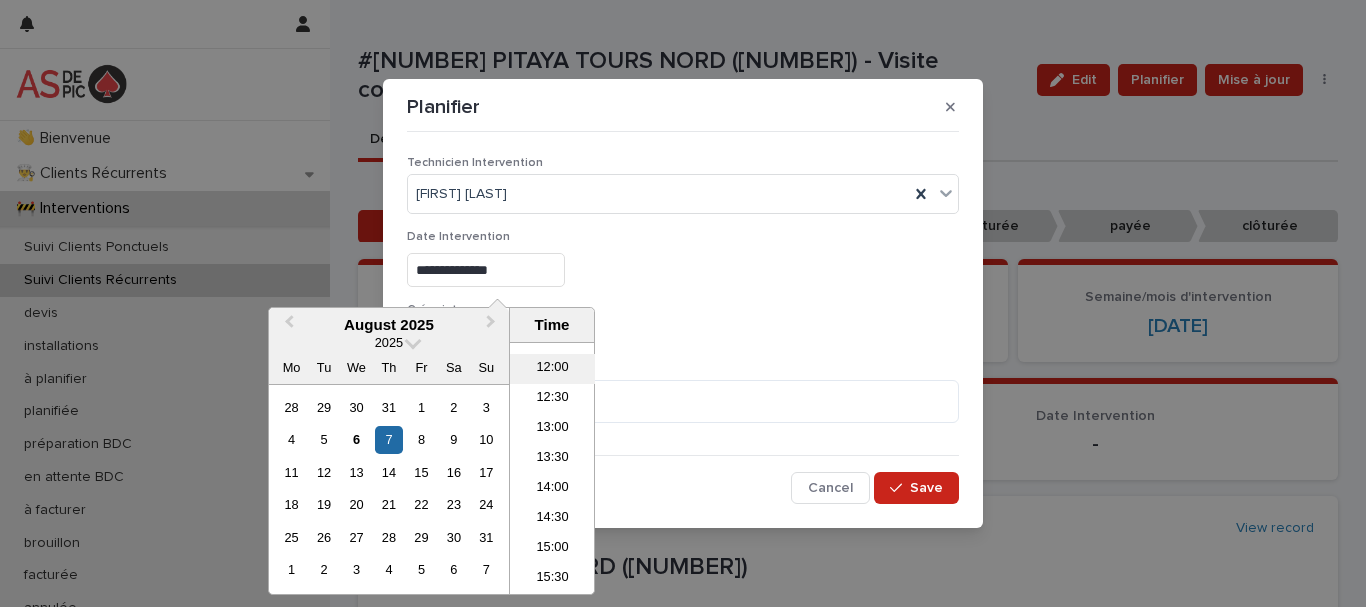 click on "12:00" at bounding box center (552, 369) 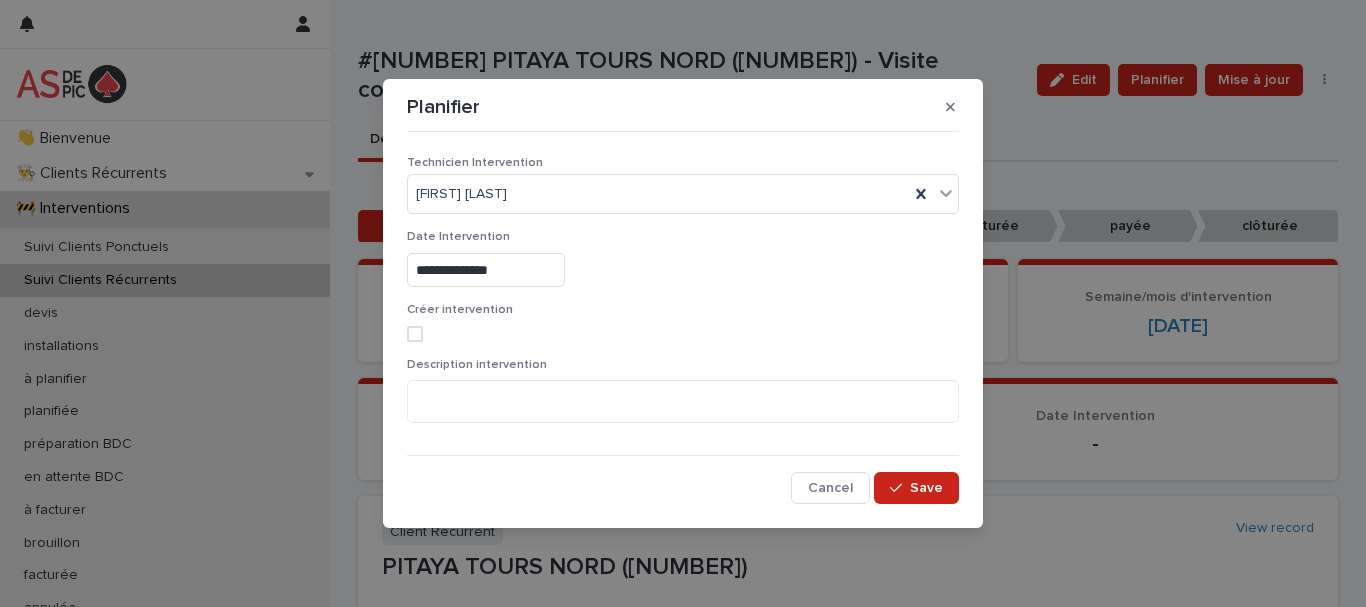 type on "**********" 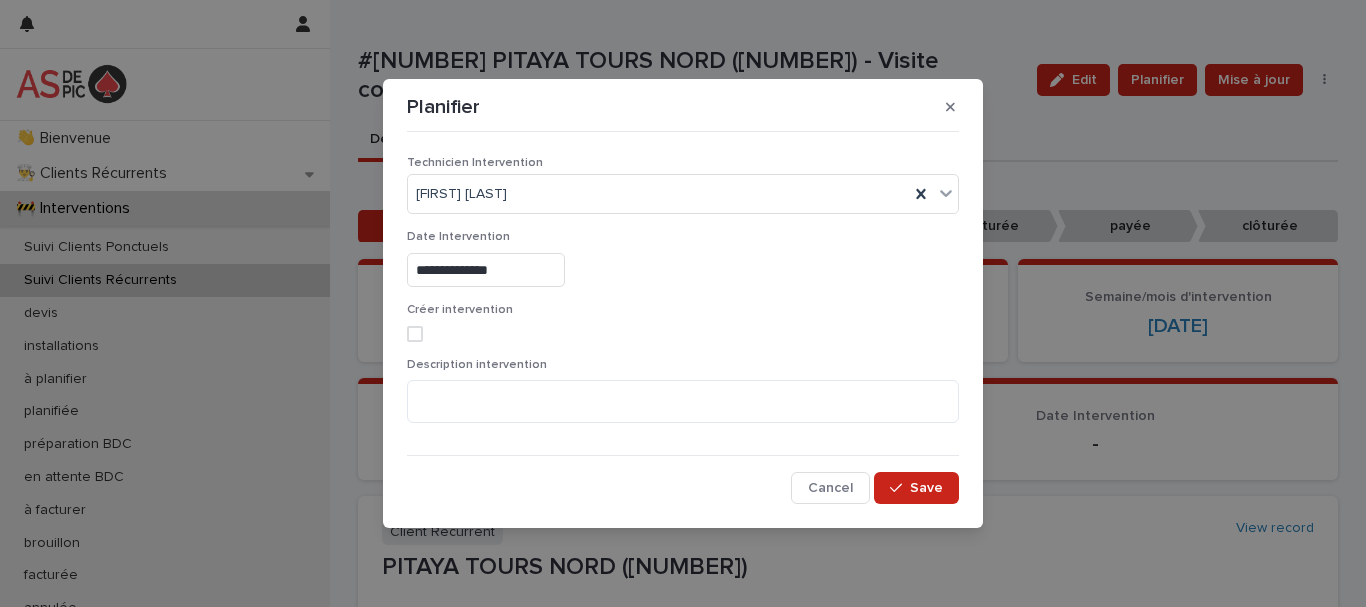 click at bounding box center [415, 334] 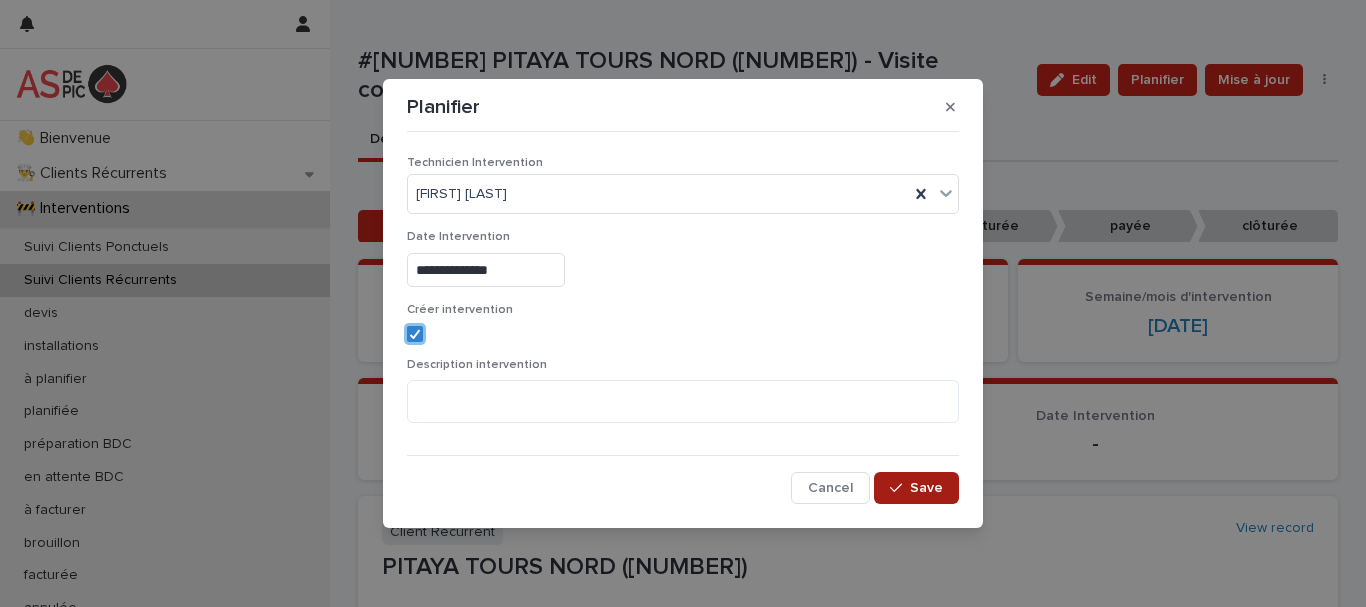 click 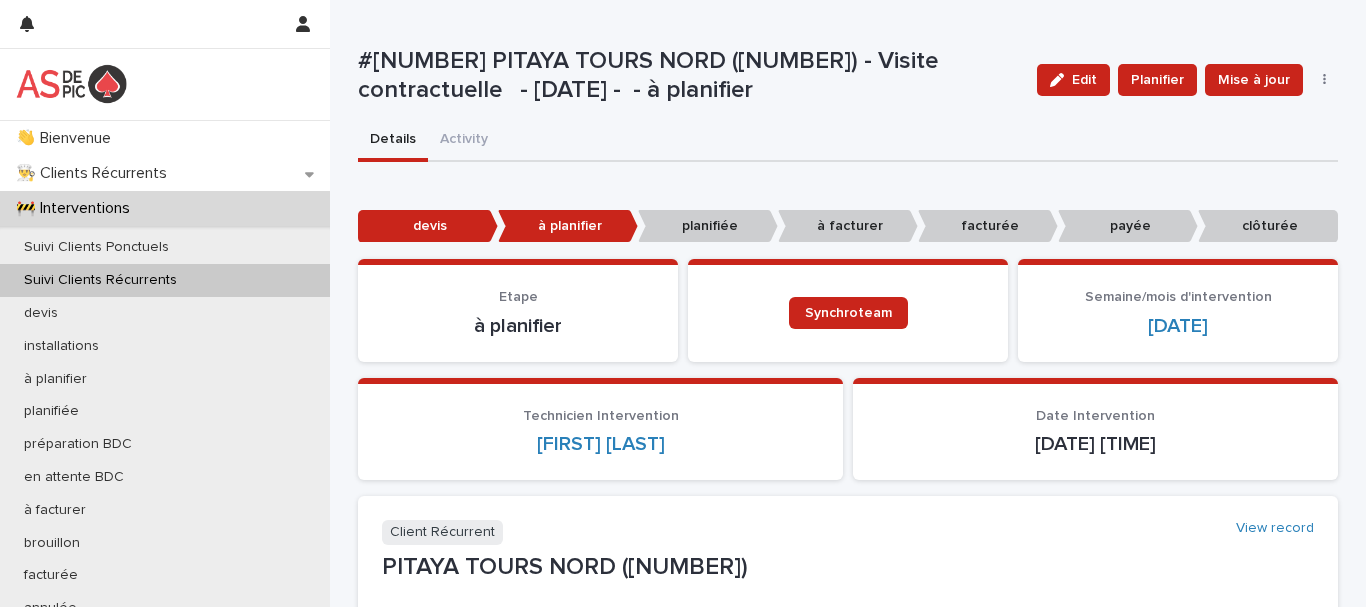 click on "Suivi Clients Récurrents" at bounding box center [165, 280] 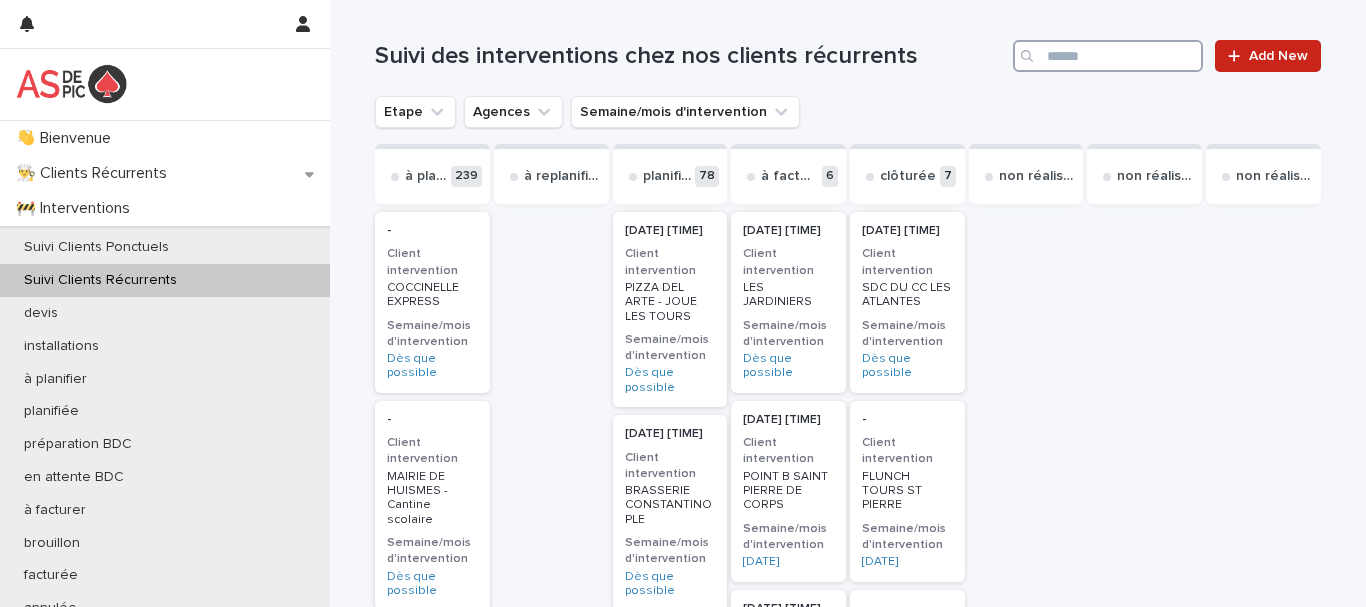 click at bounding box center [1108, 56] 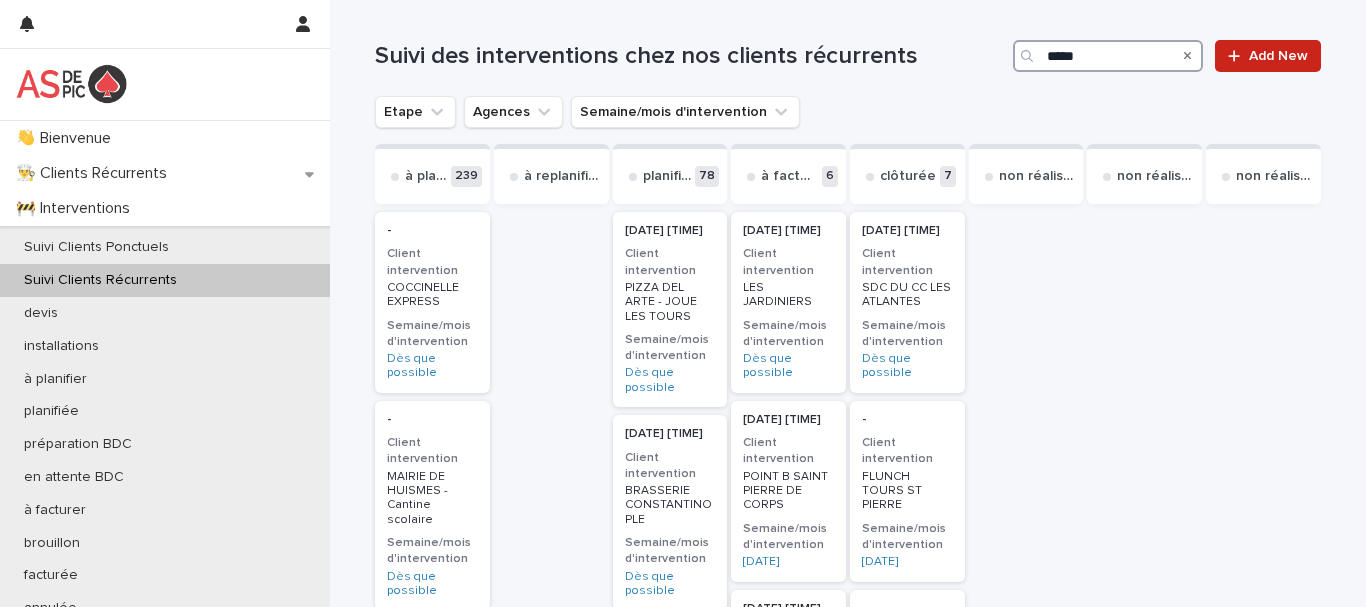 type on "******" 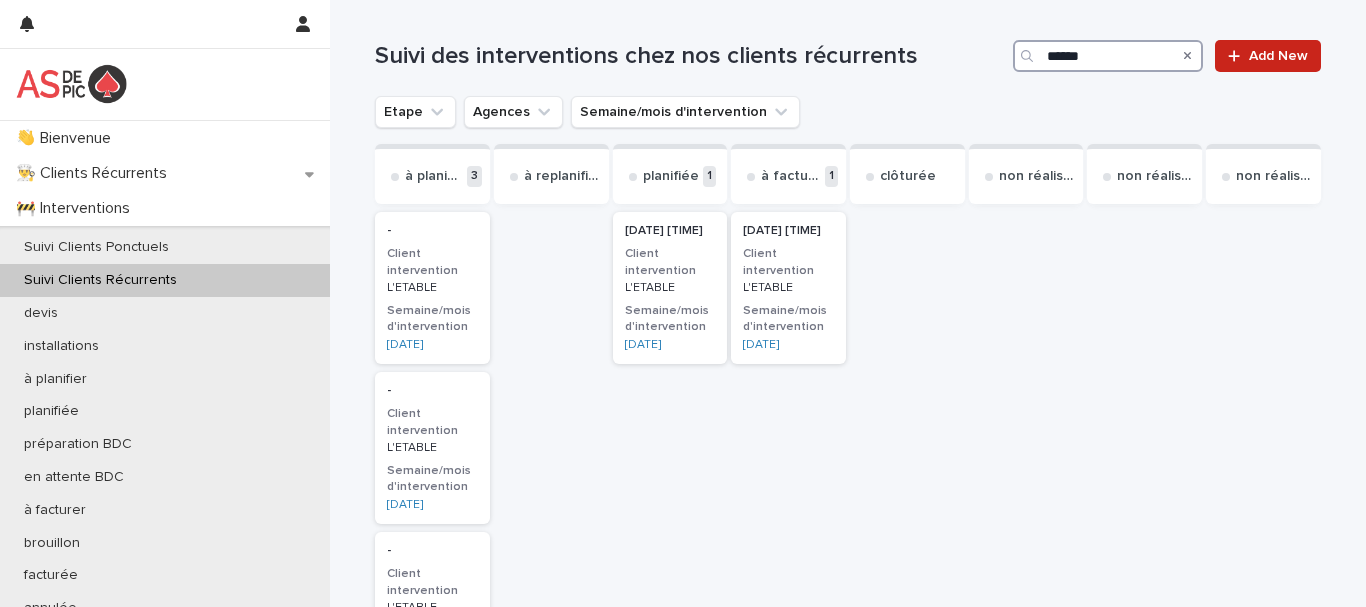 click on "L'ETABLE" at bounding box center (432, 288) 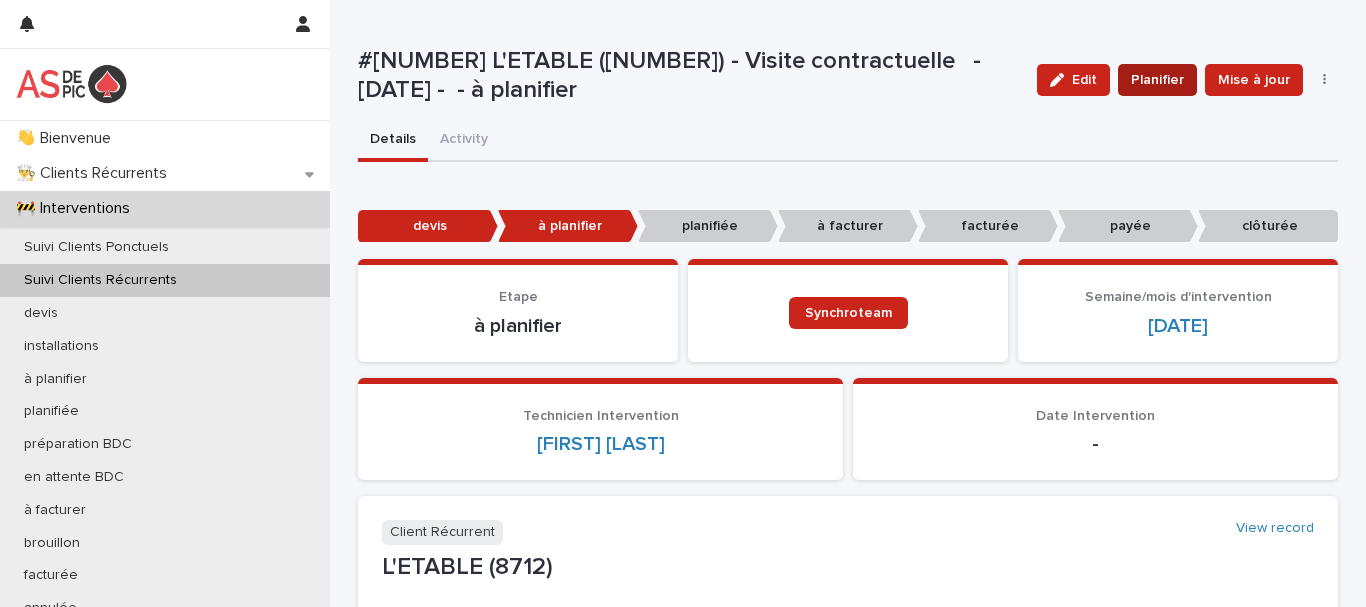 click on "Planifier" at bounding box center (1157, 80) 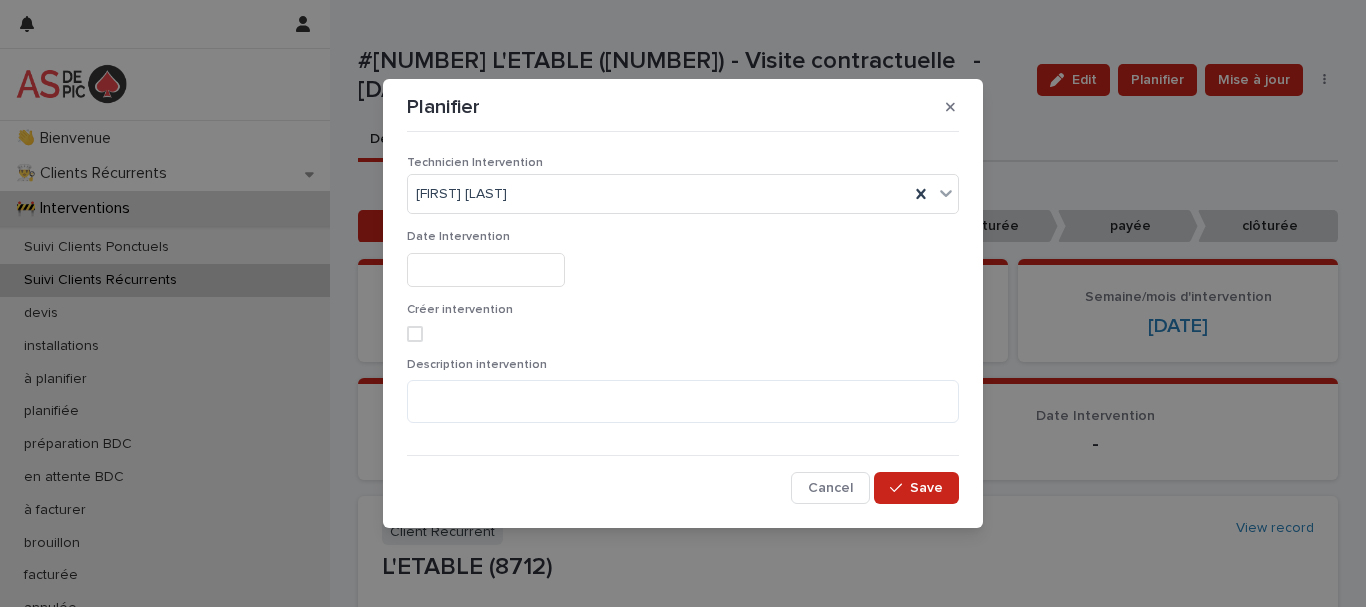 click at bounding box center (486, 270) 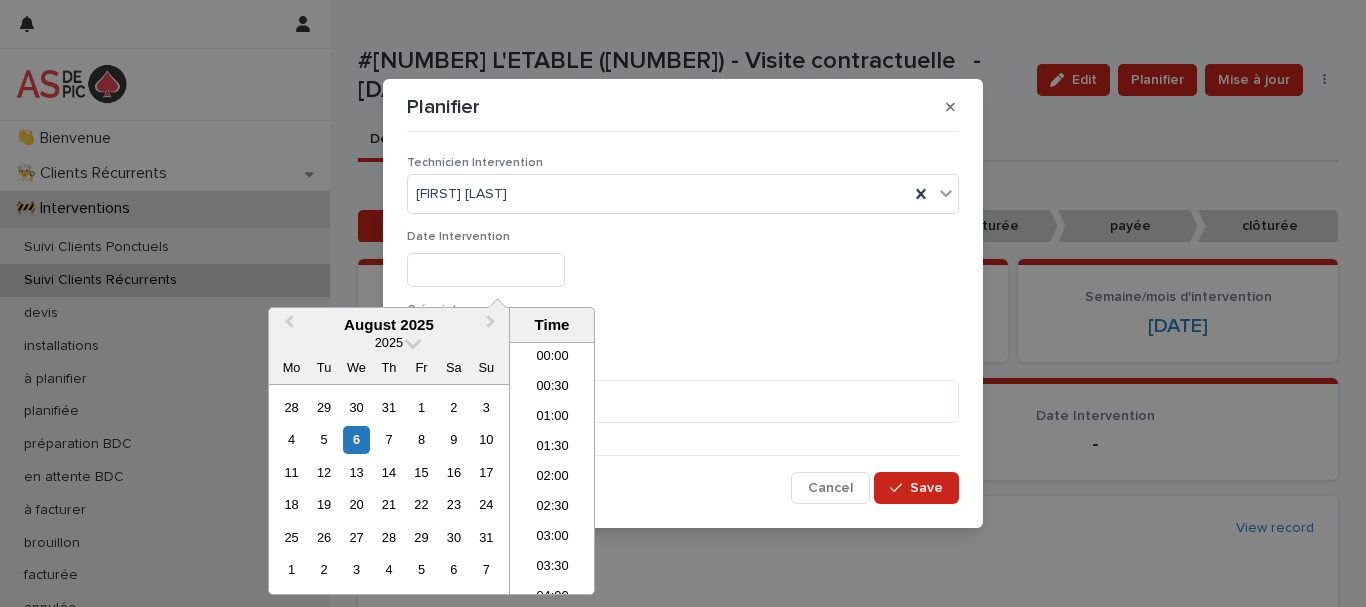 scroll, scrollTop: 1189, scrollLeft: 0, axis: vertical 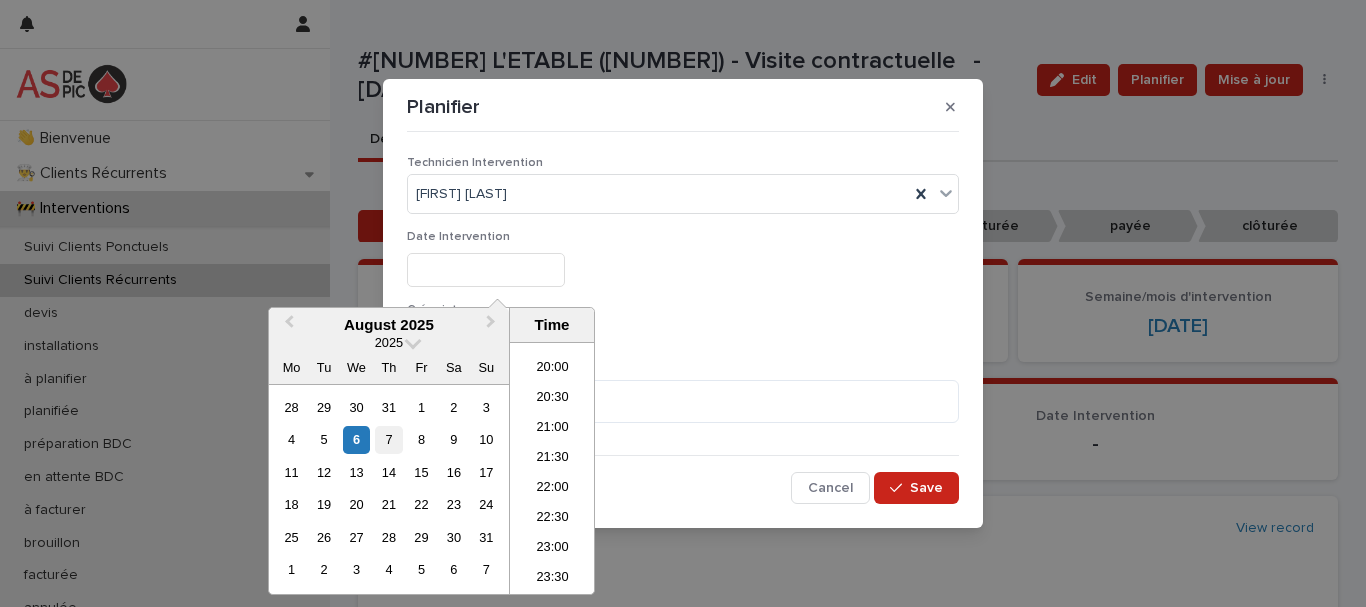 click on "7" at bounding box center [388, 439] 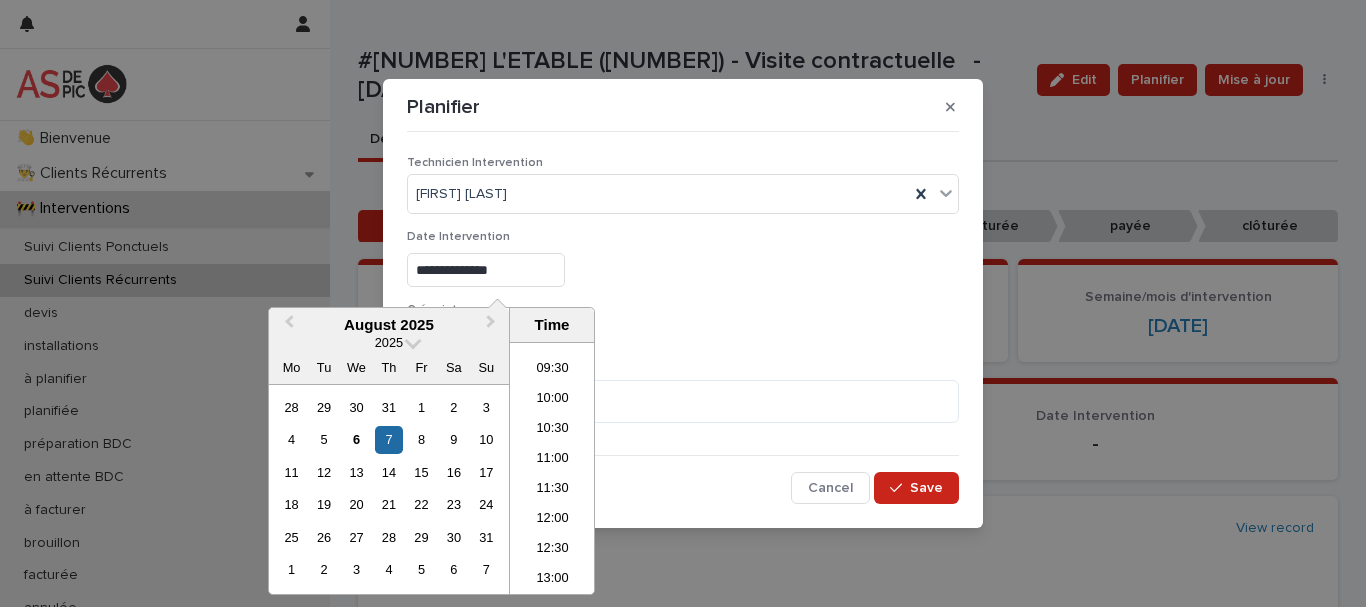 scroll, scrollTop: 572, scrollLeft: 0, axis: vertical 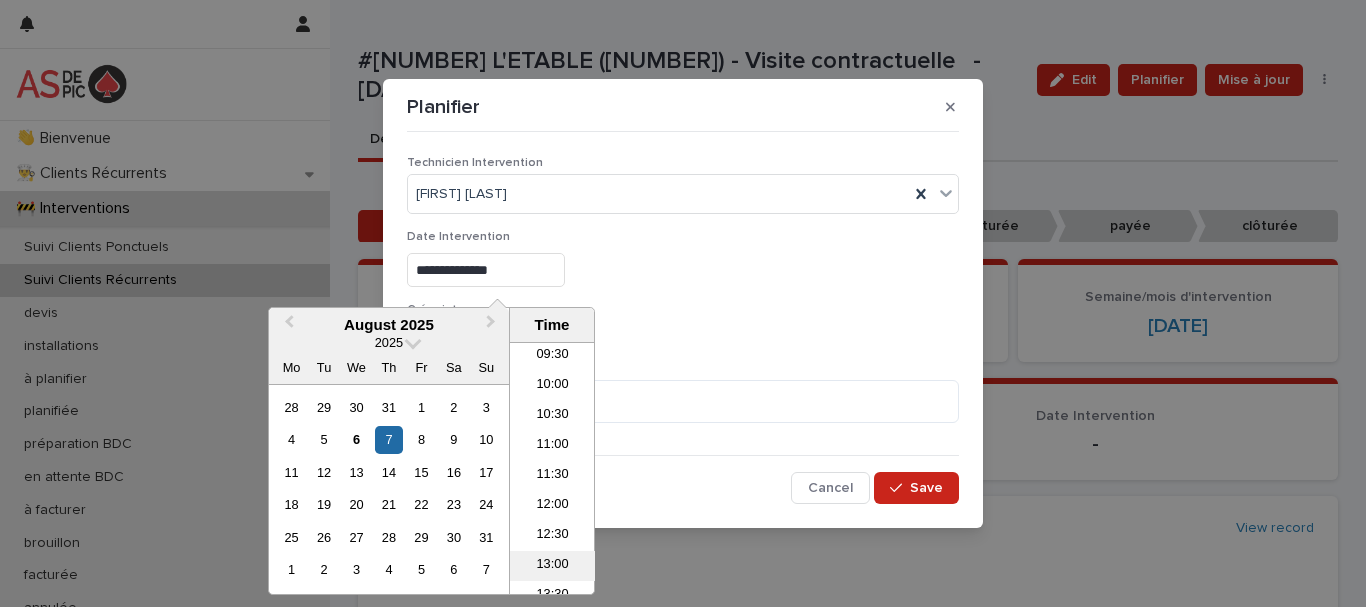 click on "13:00" at bounding box center [552, 566] 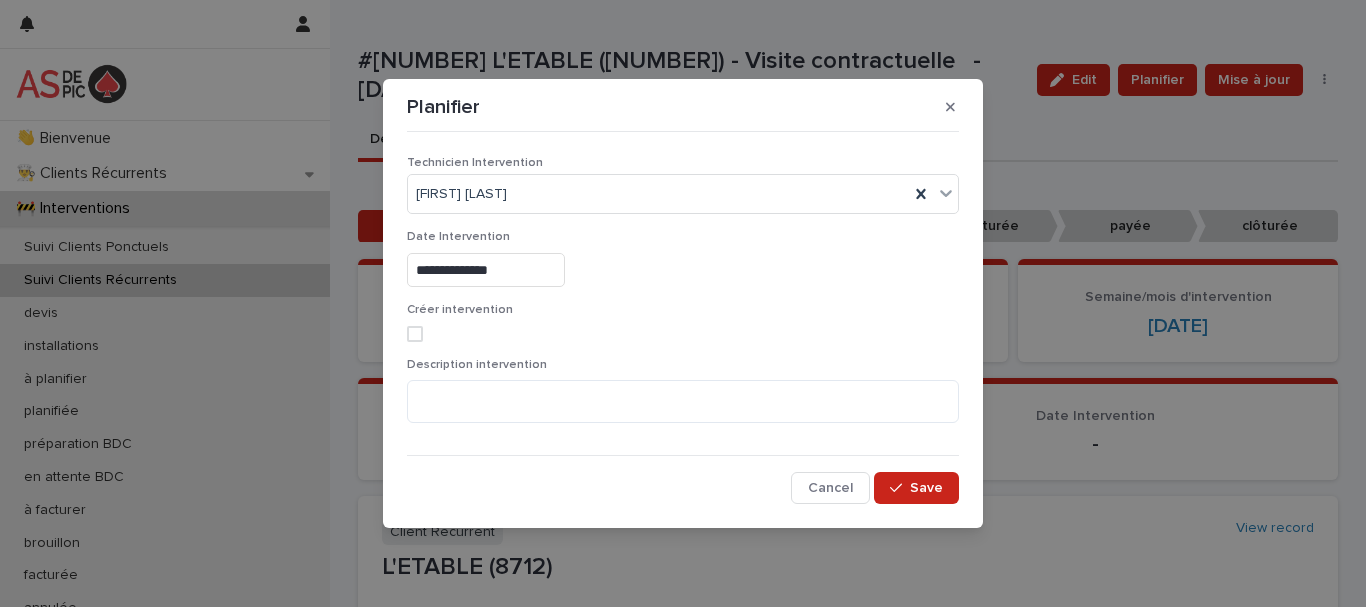 type on "**********" 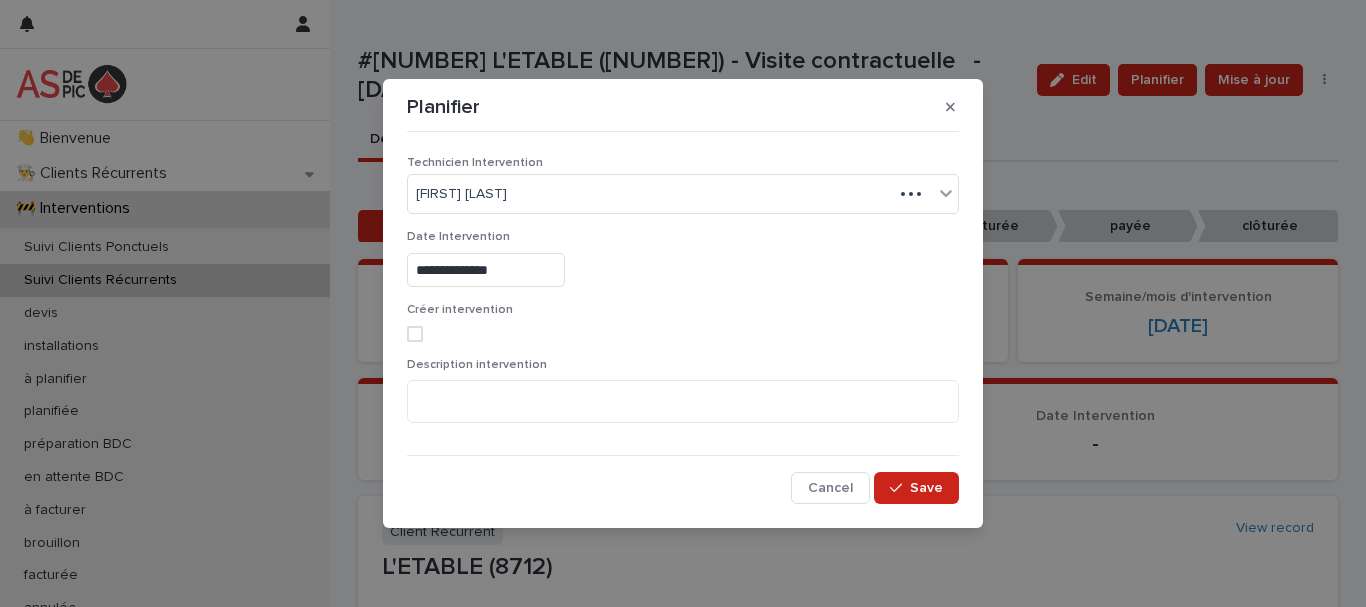 click at bounding box center [415, 334] 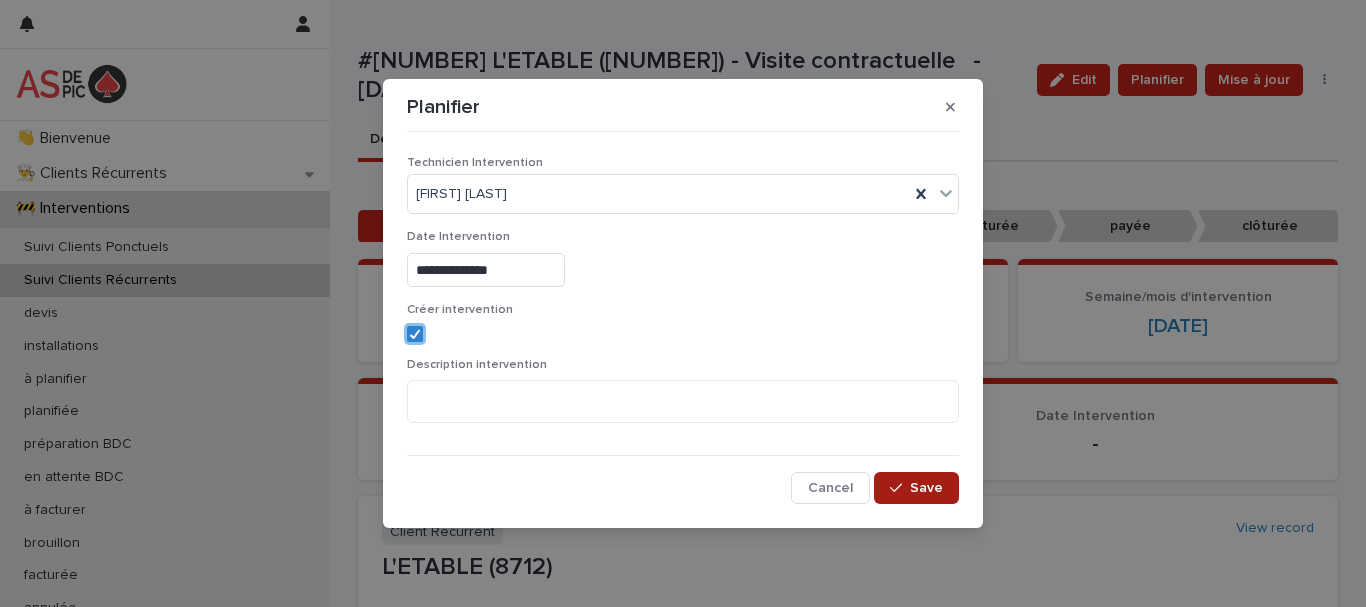 click on "Save" at bounding box center [916, 488] 